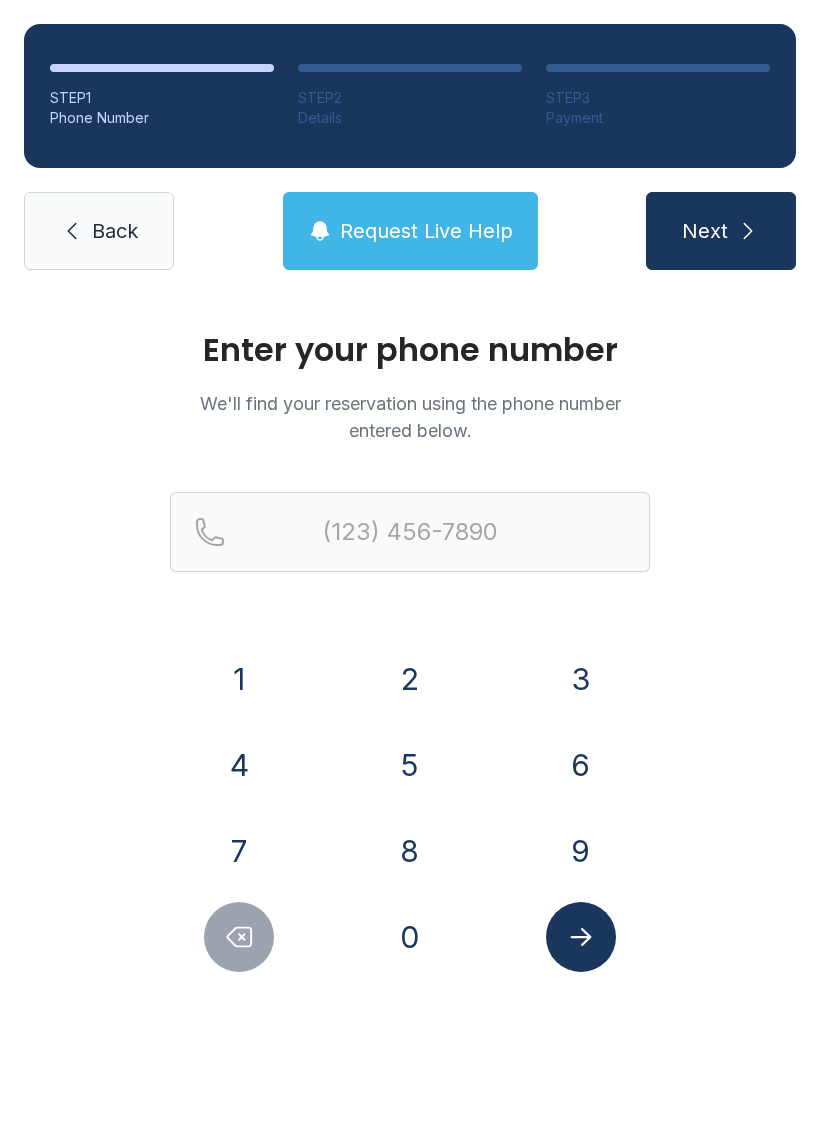 scroll, scrollTop: 0, scrollLeft: 0, axis: both 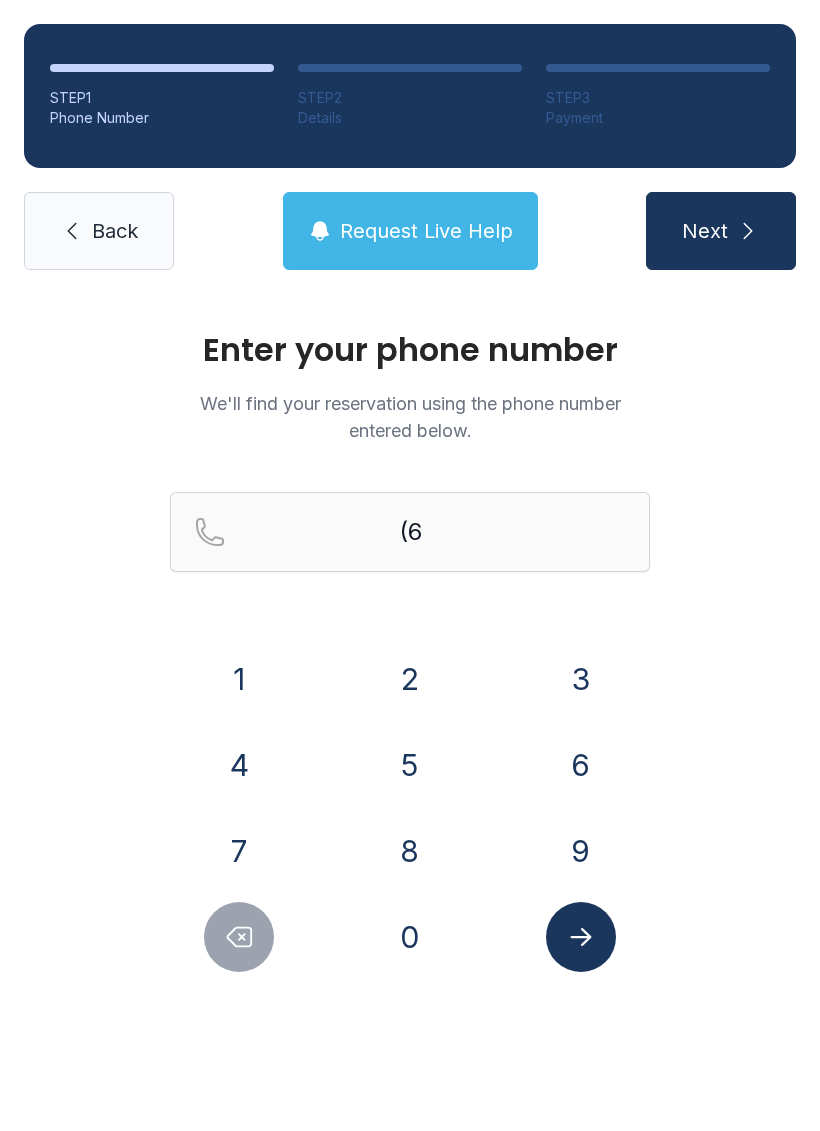 click on "7" at bounding box center (239, 851) 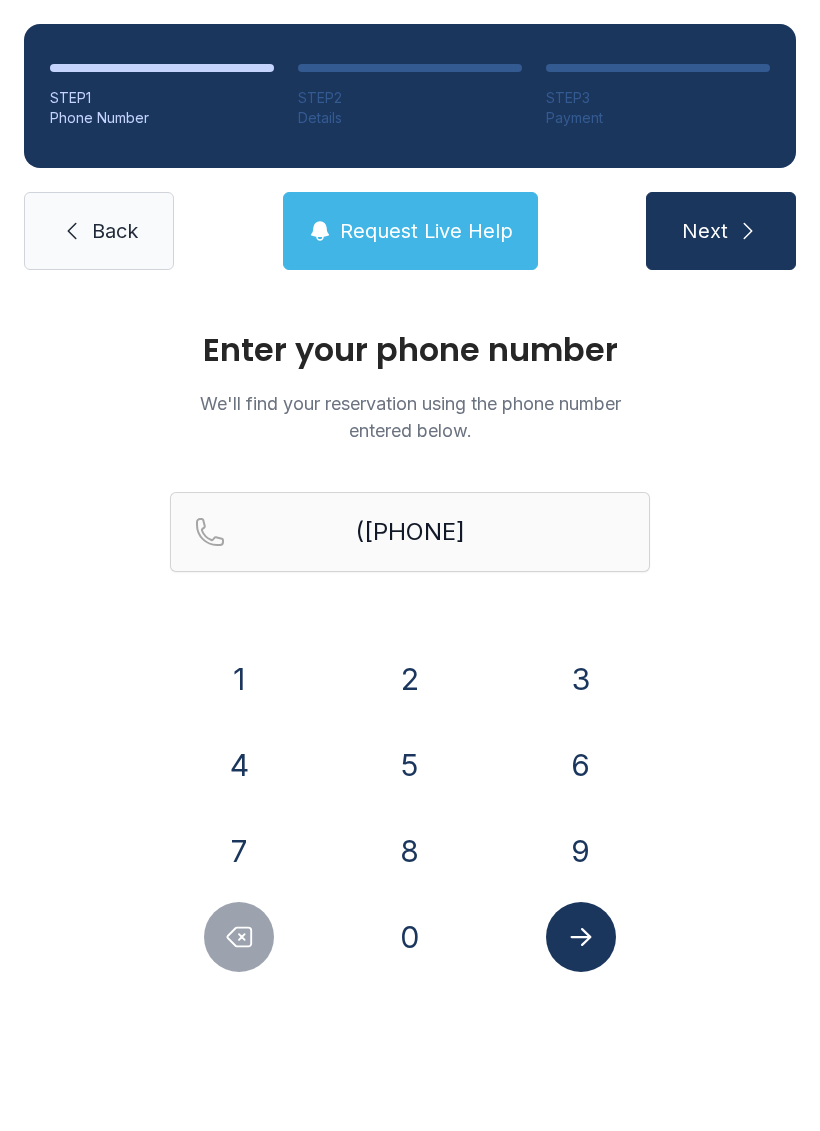 click on "8" at bounding box center [410, 851] 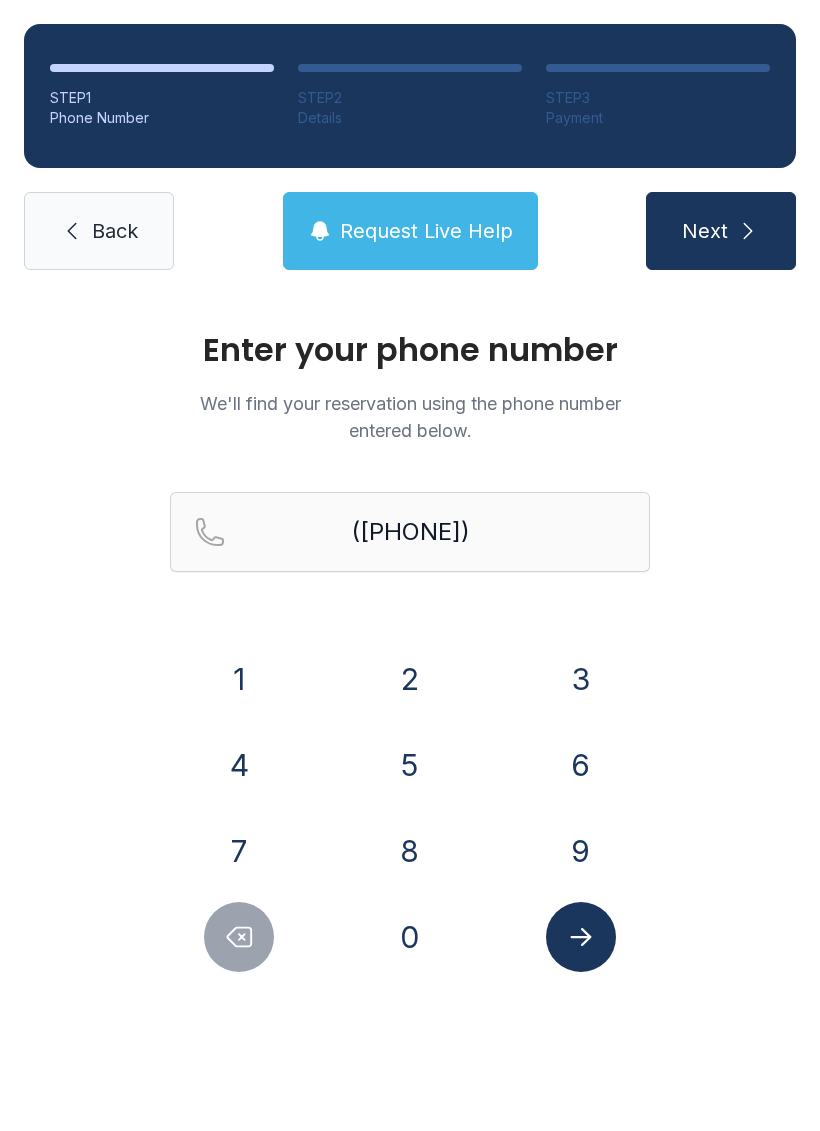 click on "5" at bounding box center (410, 765) 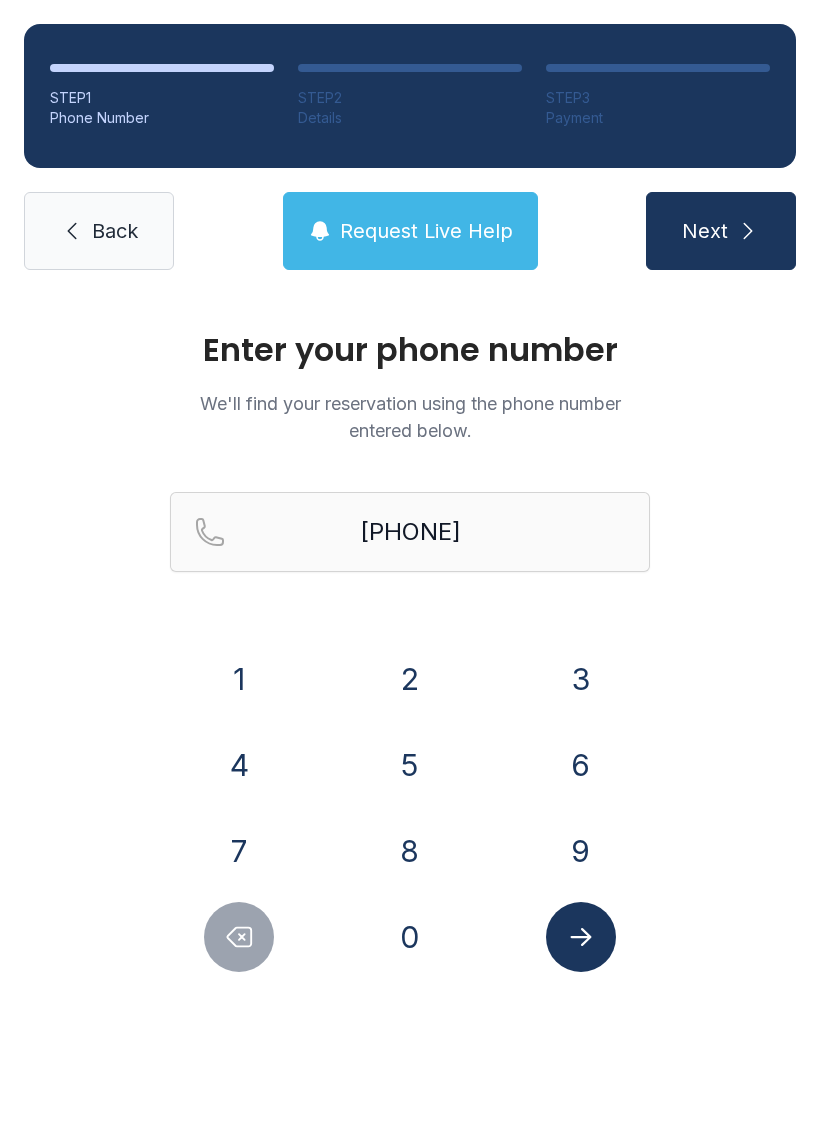 click on "2" at bounding box center [410, 679] 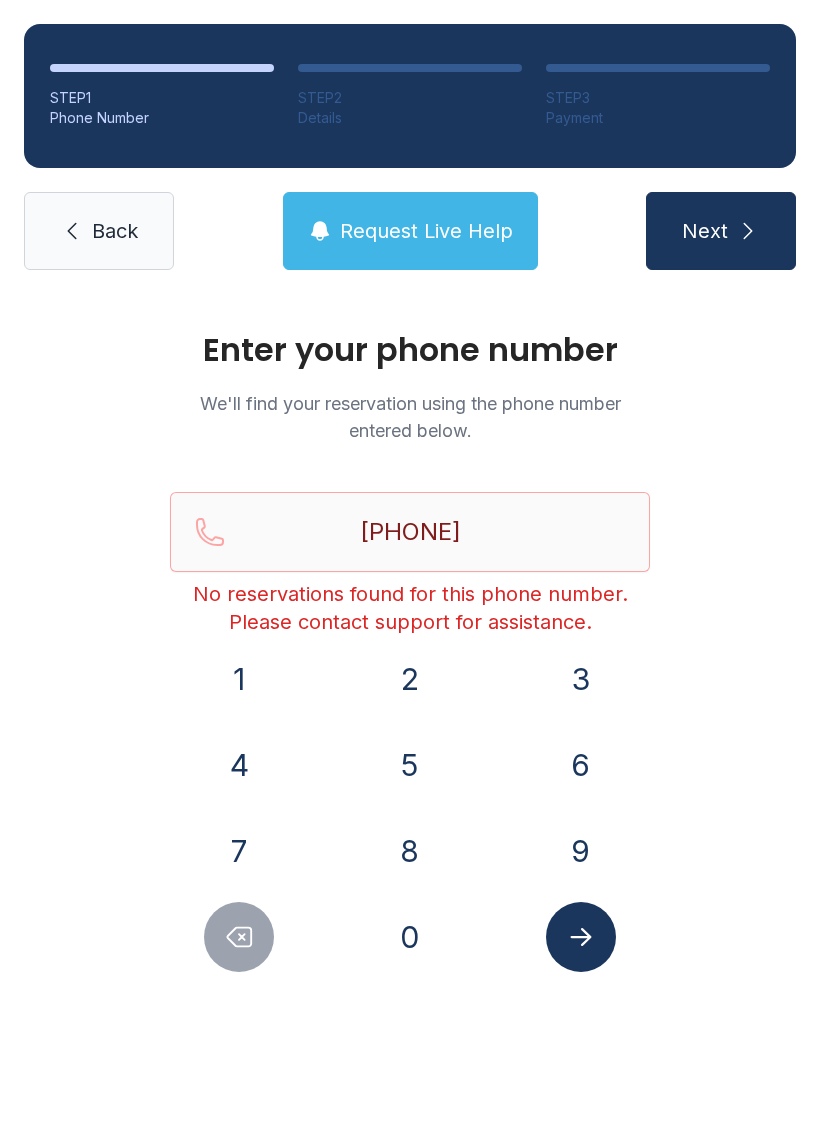 click on "Request Live Help" at bounding box center [426, 231] 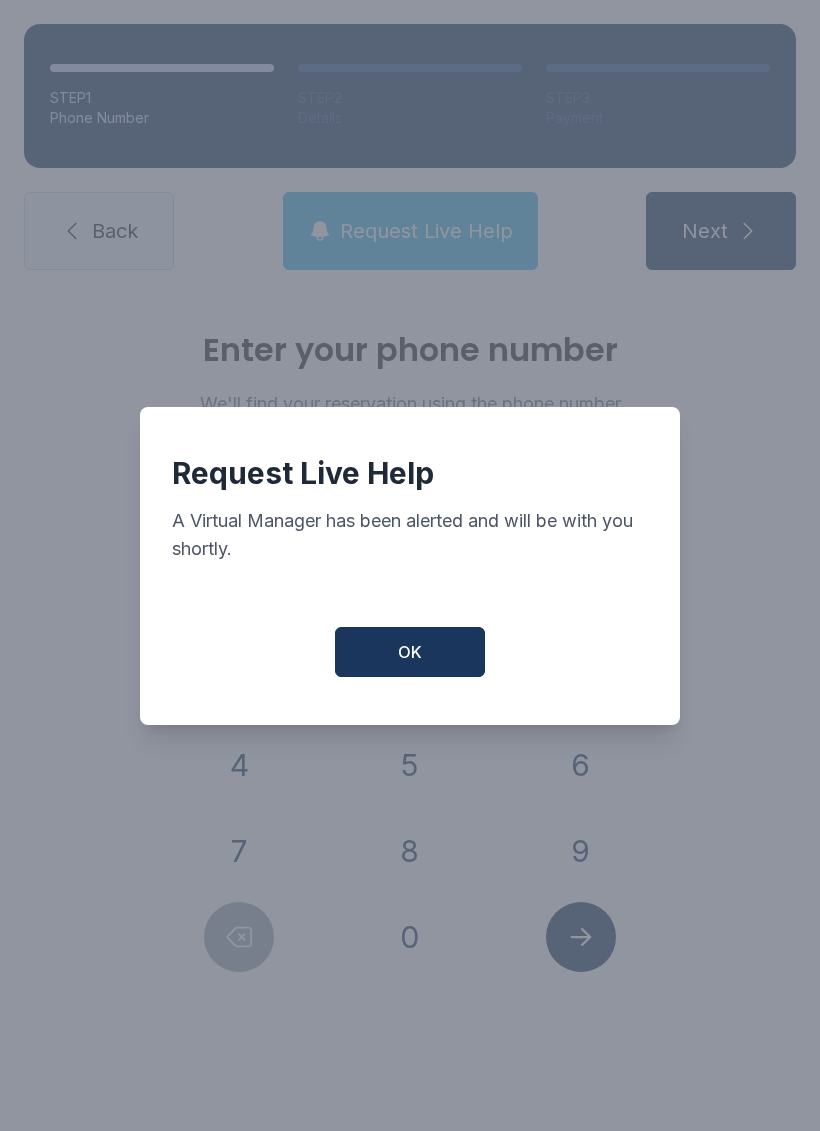 click on "OK" at bounding box center (410, 652) 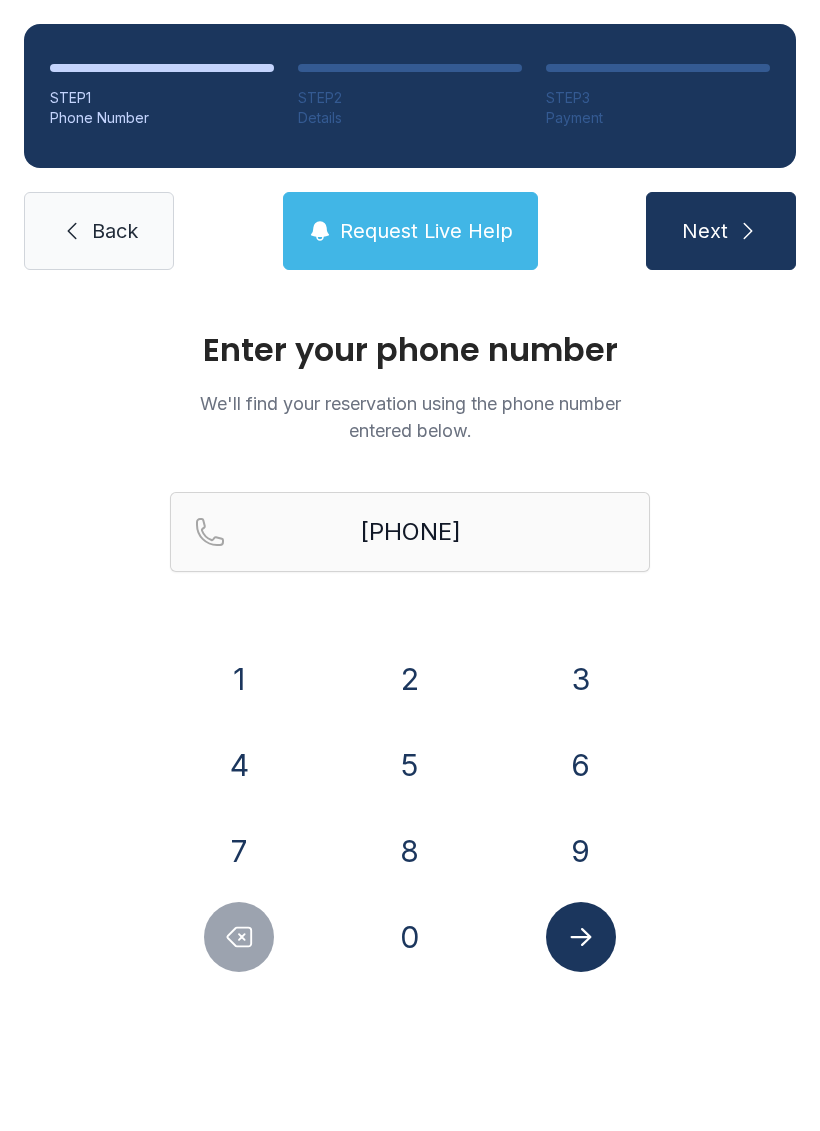 click 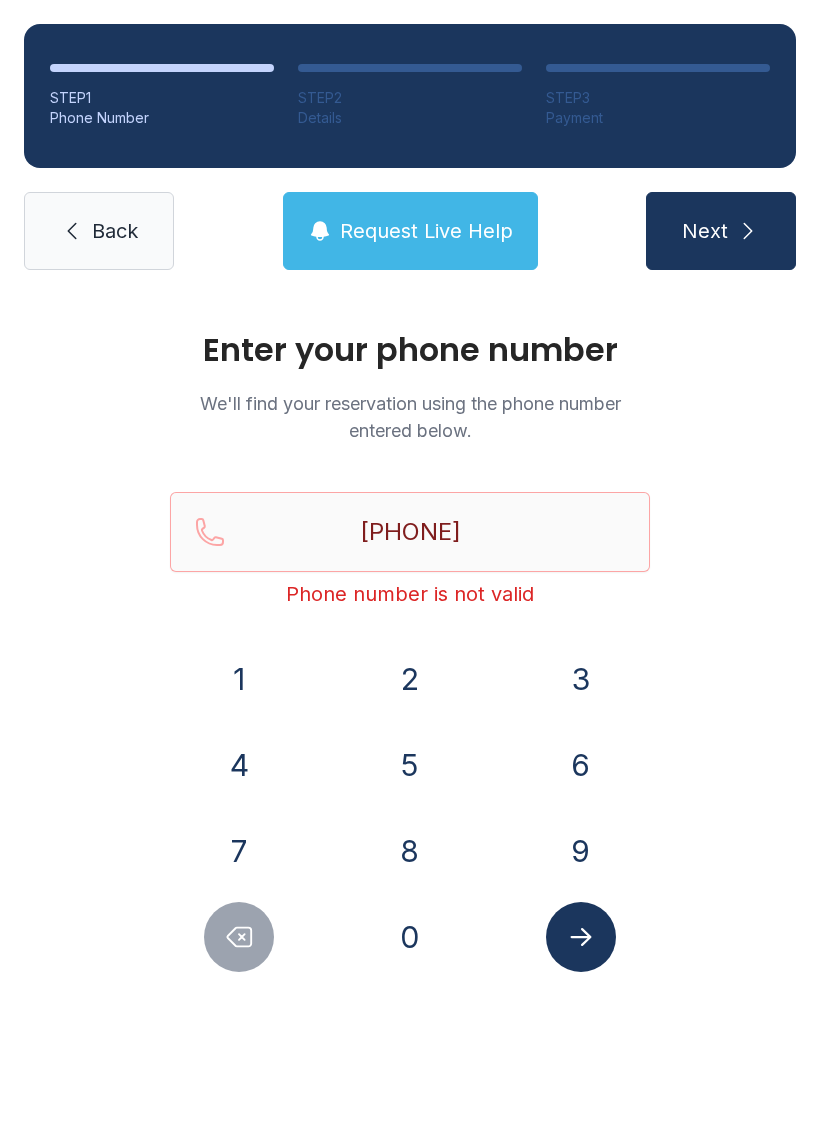 click at bounding box center [239, 937] 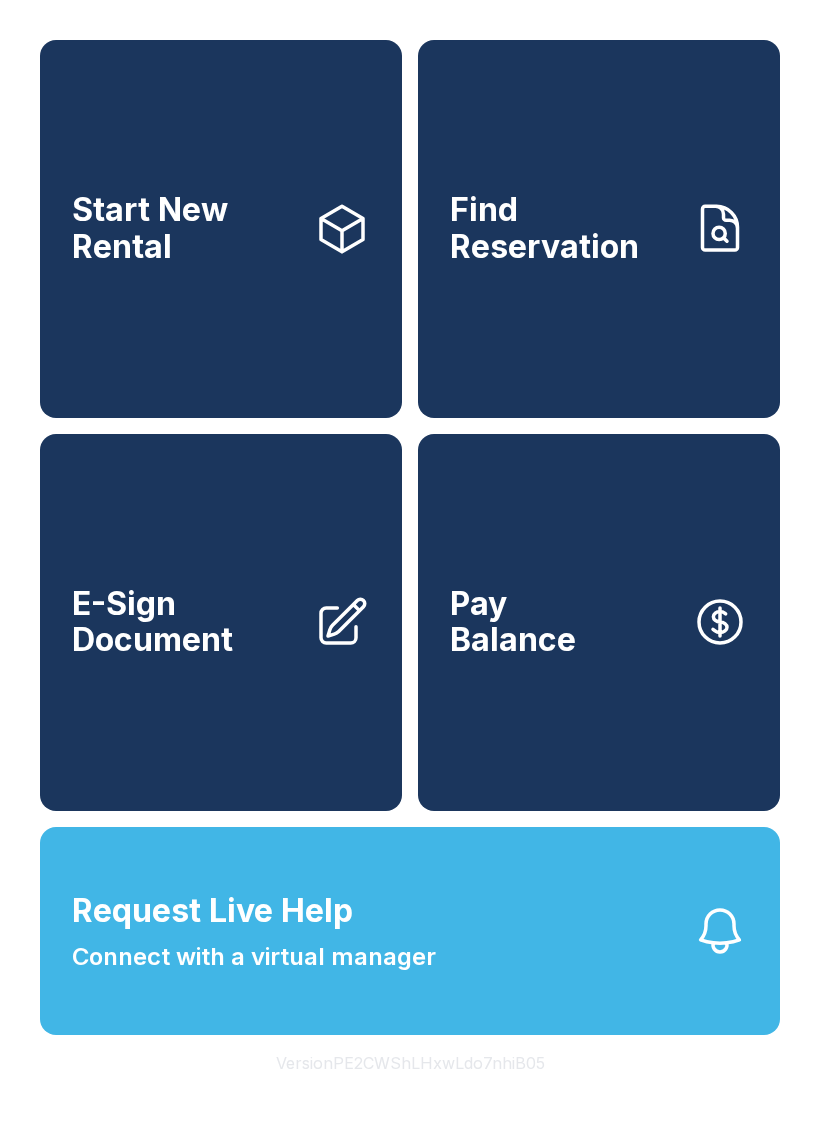 click on "E-Sign Document" at bounding box center (221, 623) 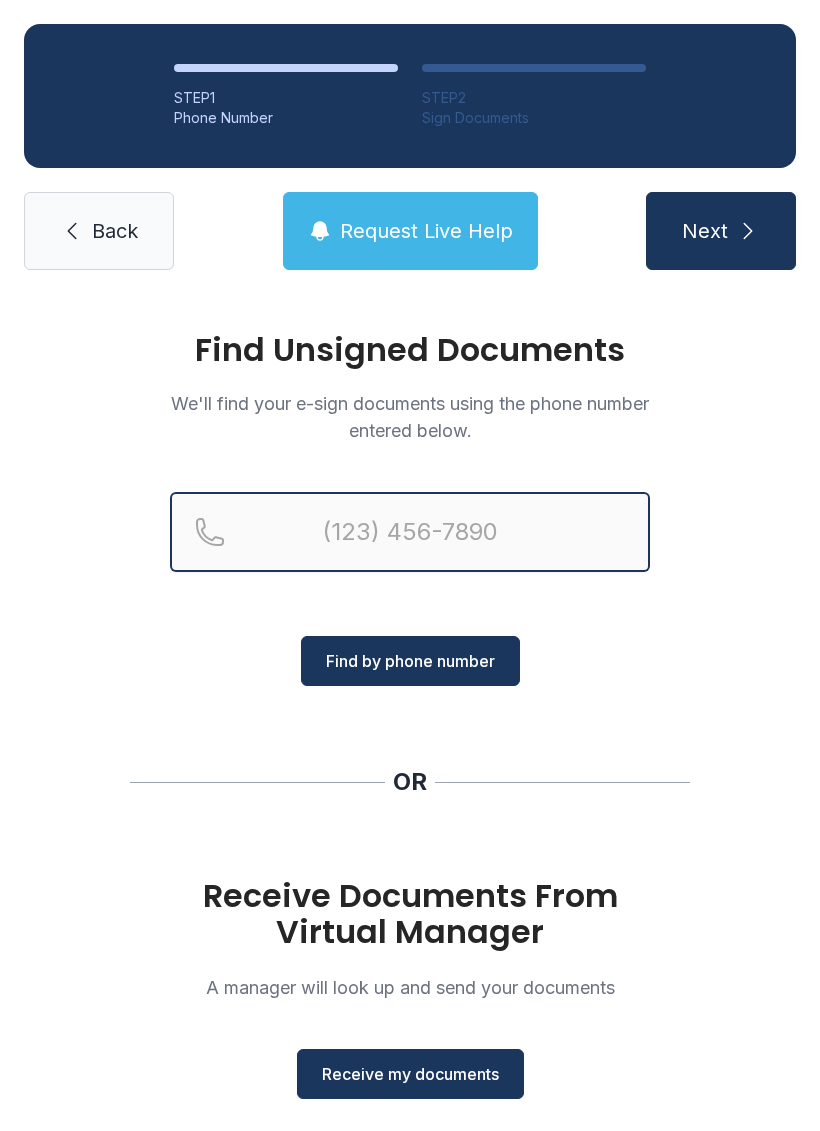 click at bounding box center [410, 532] 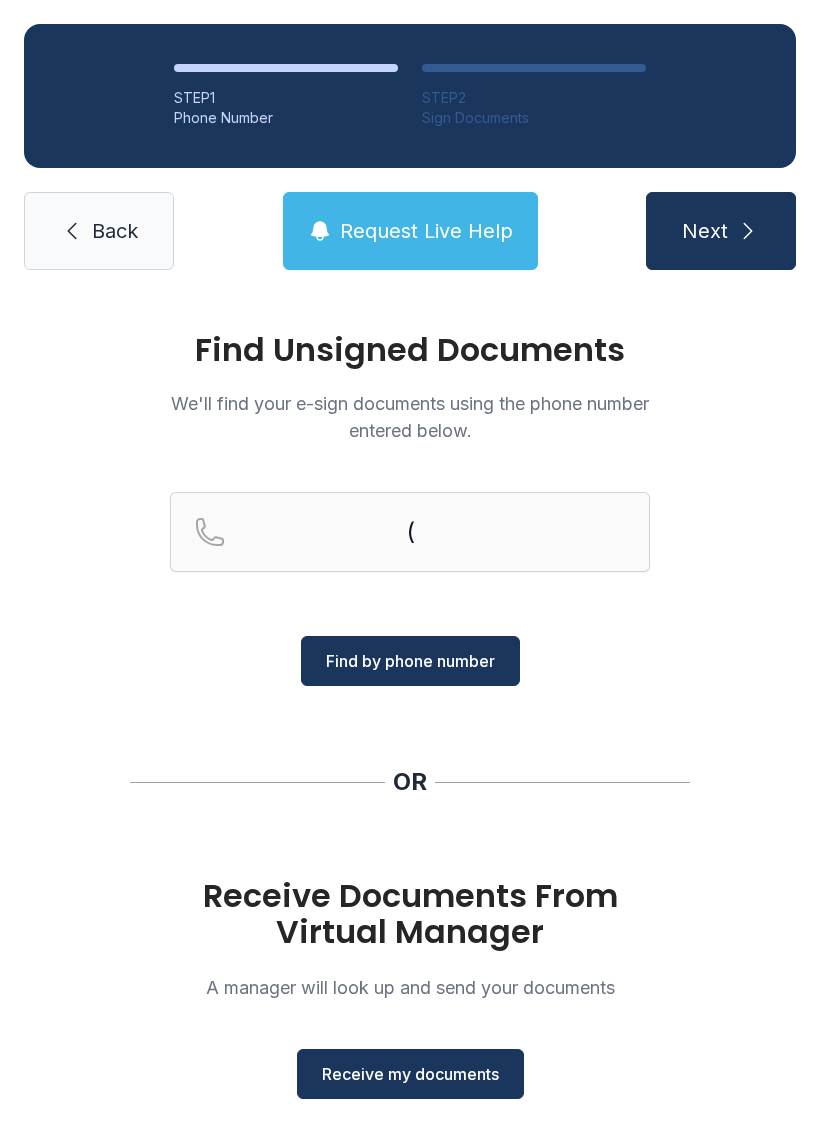 click on "Back" at bounding box center [115, 231] 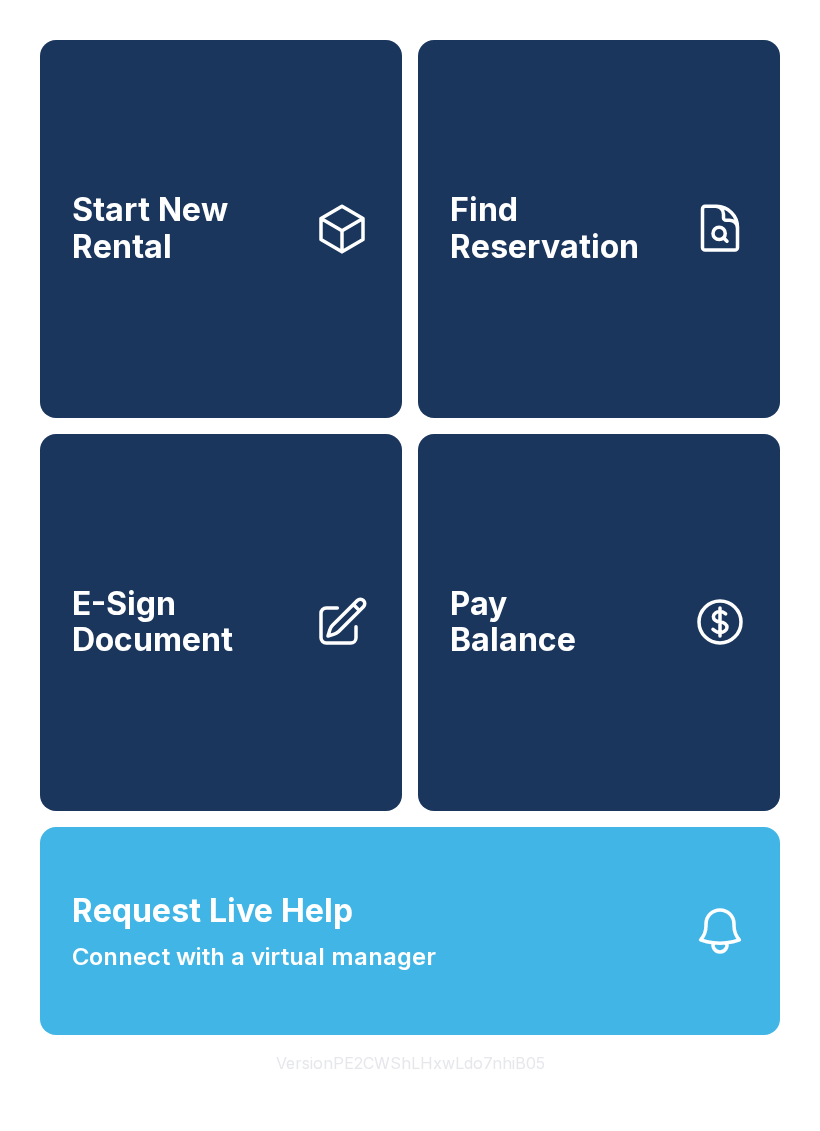 click on "E-Sign Document" at bounding box center (221, 623) 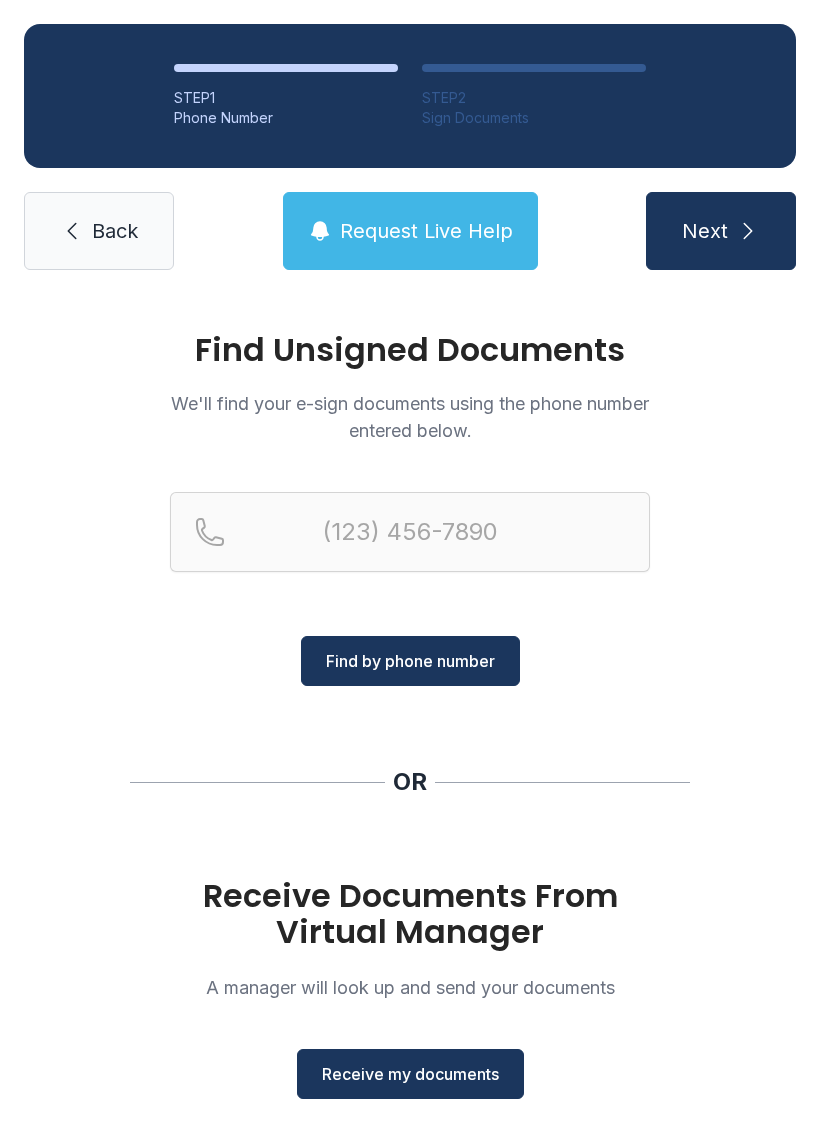 click on "Receive my documents" at bounding box center (410, 1074) 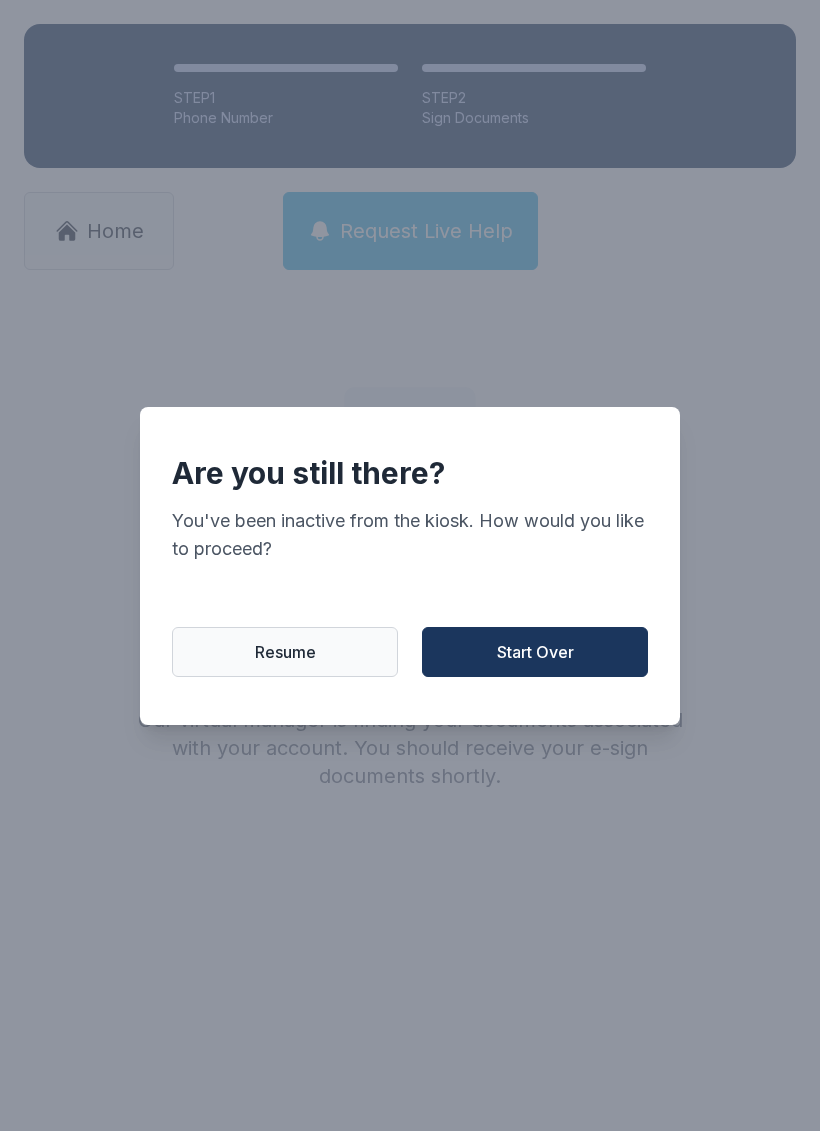 click on "Resume" at bounding box center (285, 652) 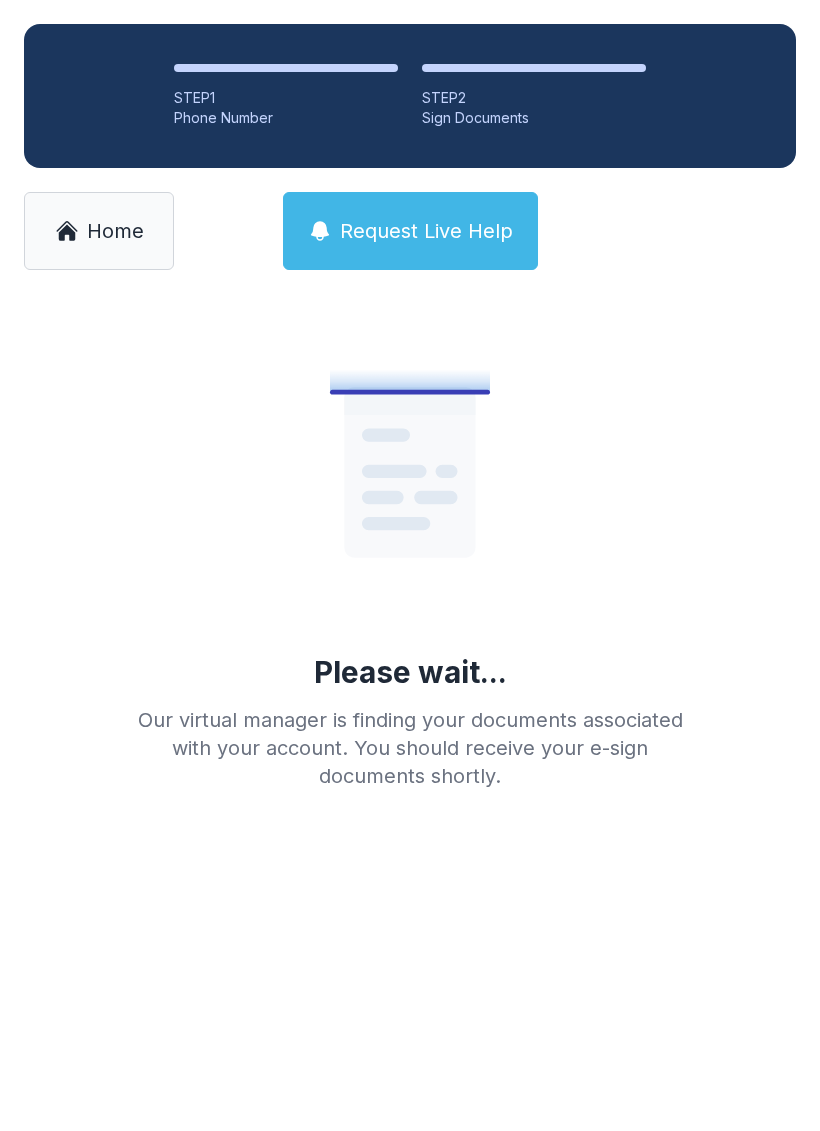 click on "Home" at bounding box center [99, 231] 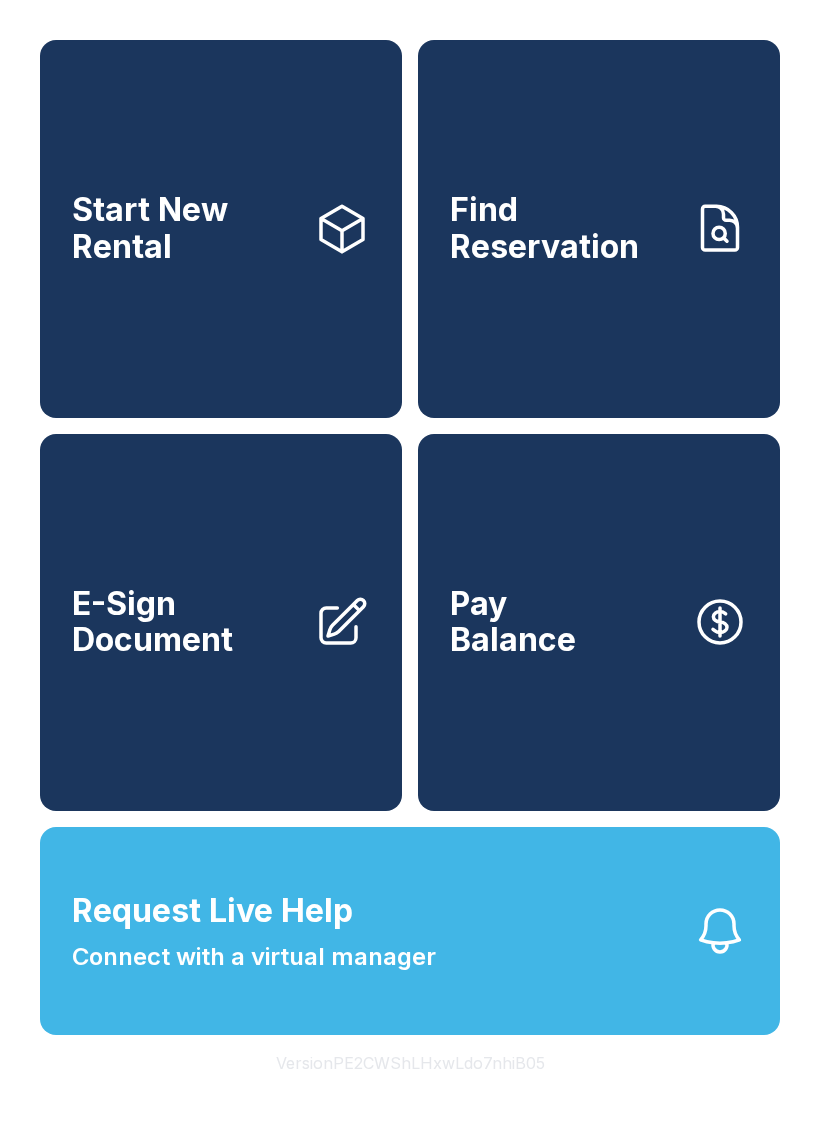 click on "E-Sign Document" at bounding box center (221, 623) 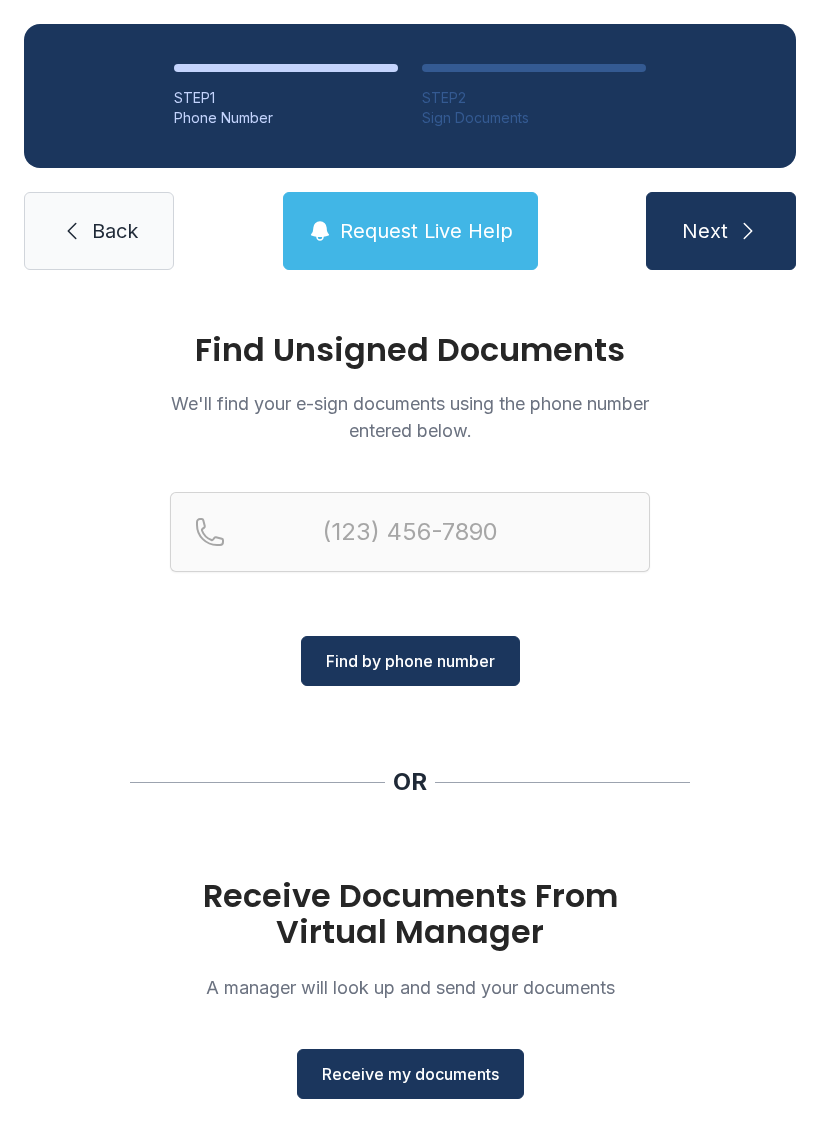click on "Receive my documents" at bounding box center (410, 1074) 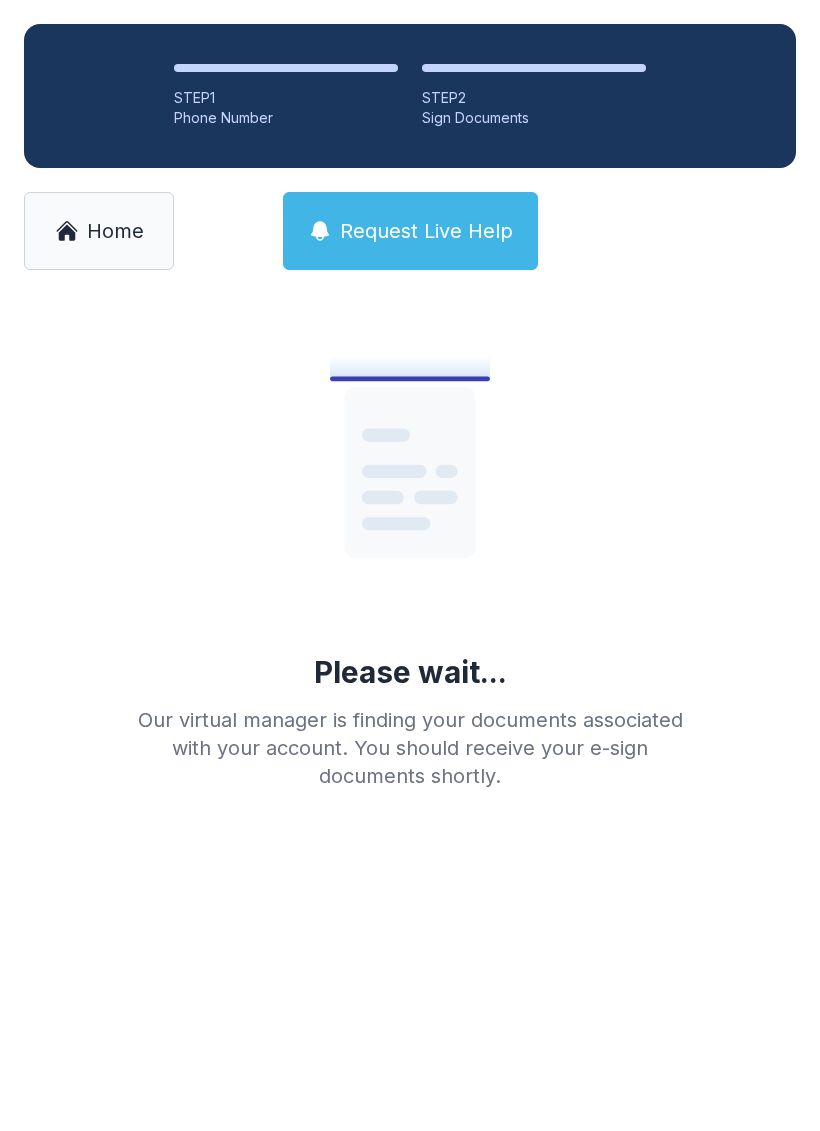 click on "Home" at bounding box center [99, 231] 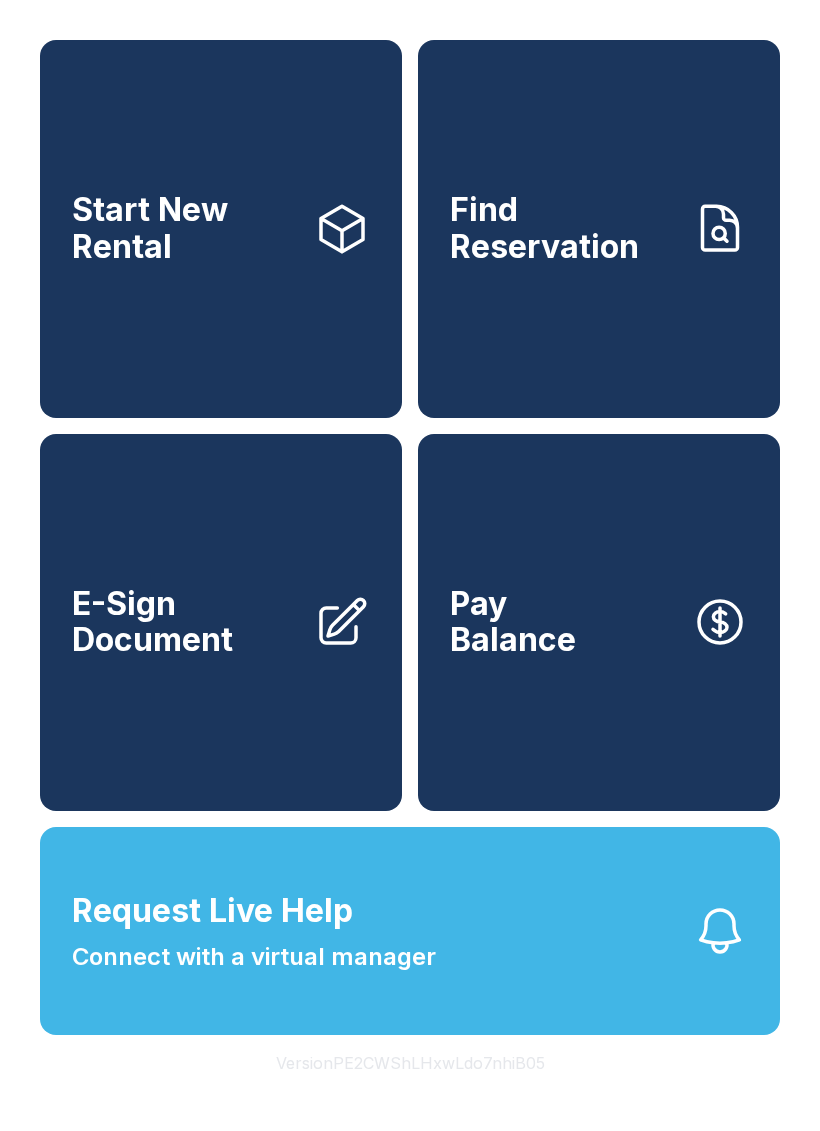 click on "E-Sign Document" at bounding box center (221, 623) 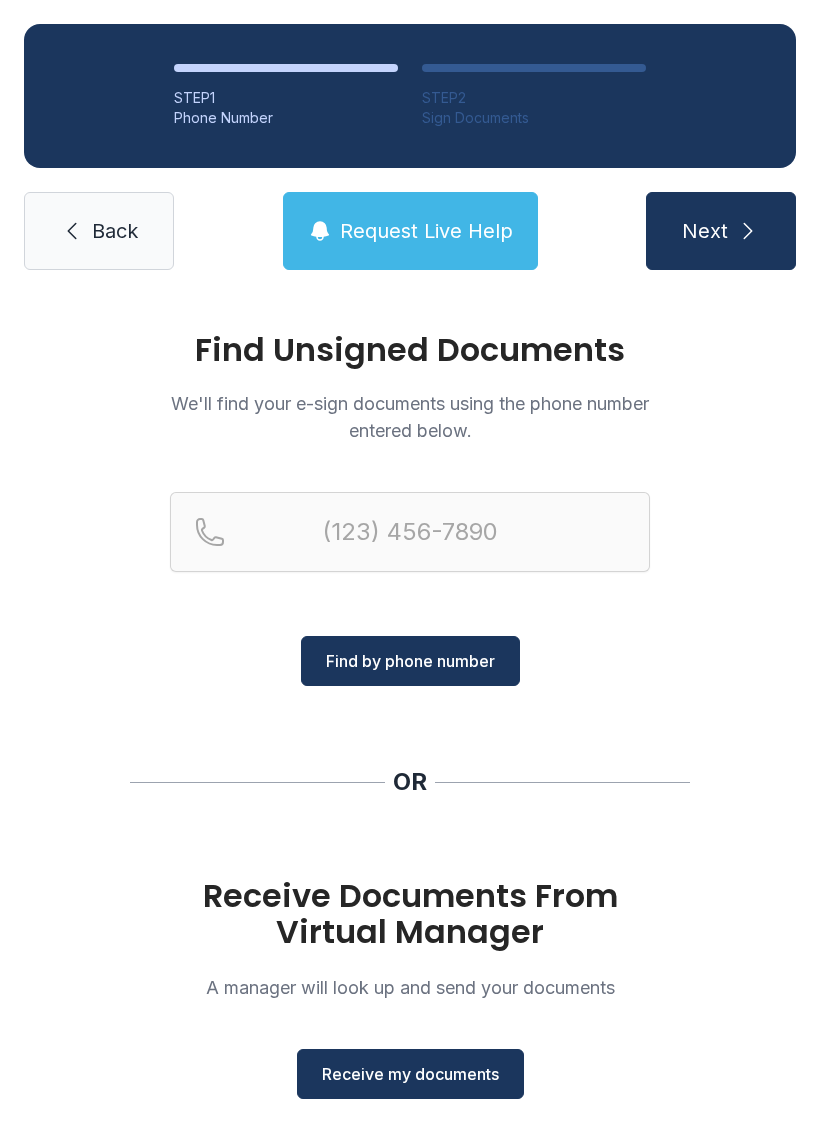click on "Receive my documents" at bounding box center (410, 1074) 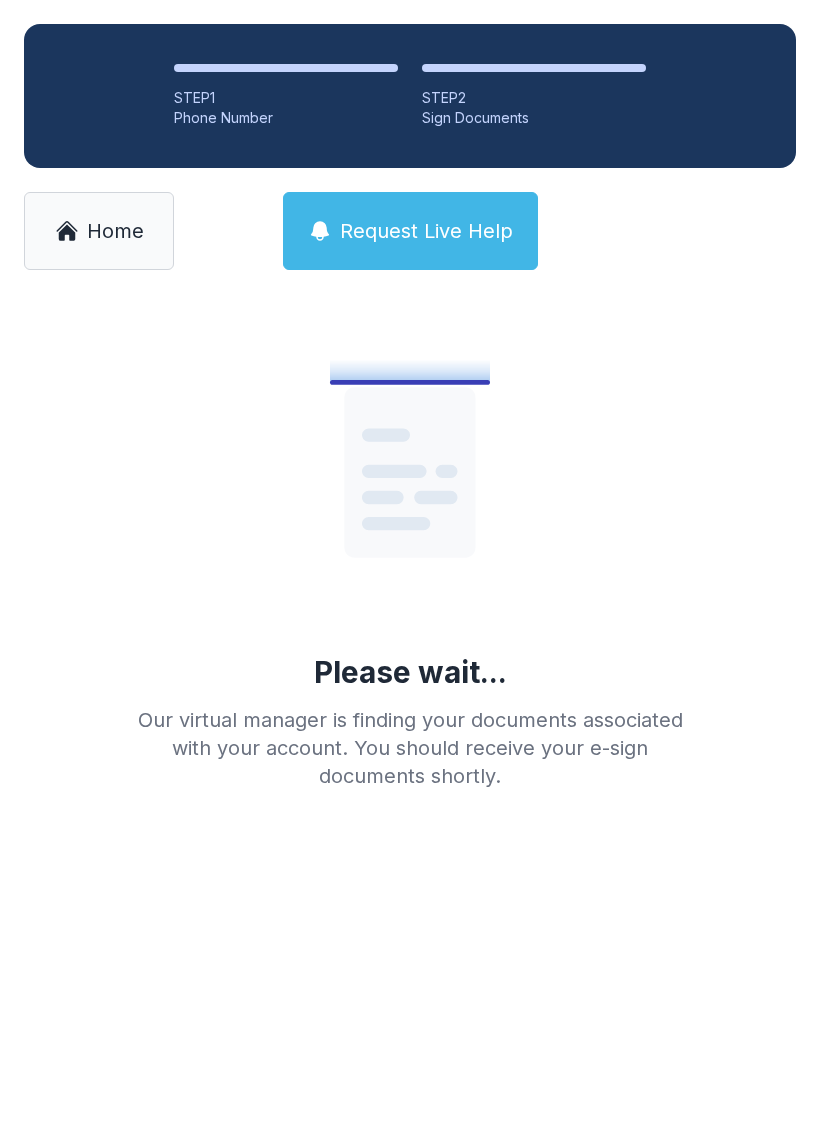 click on "Home" at bounding box center [115, 231] 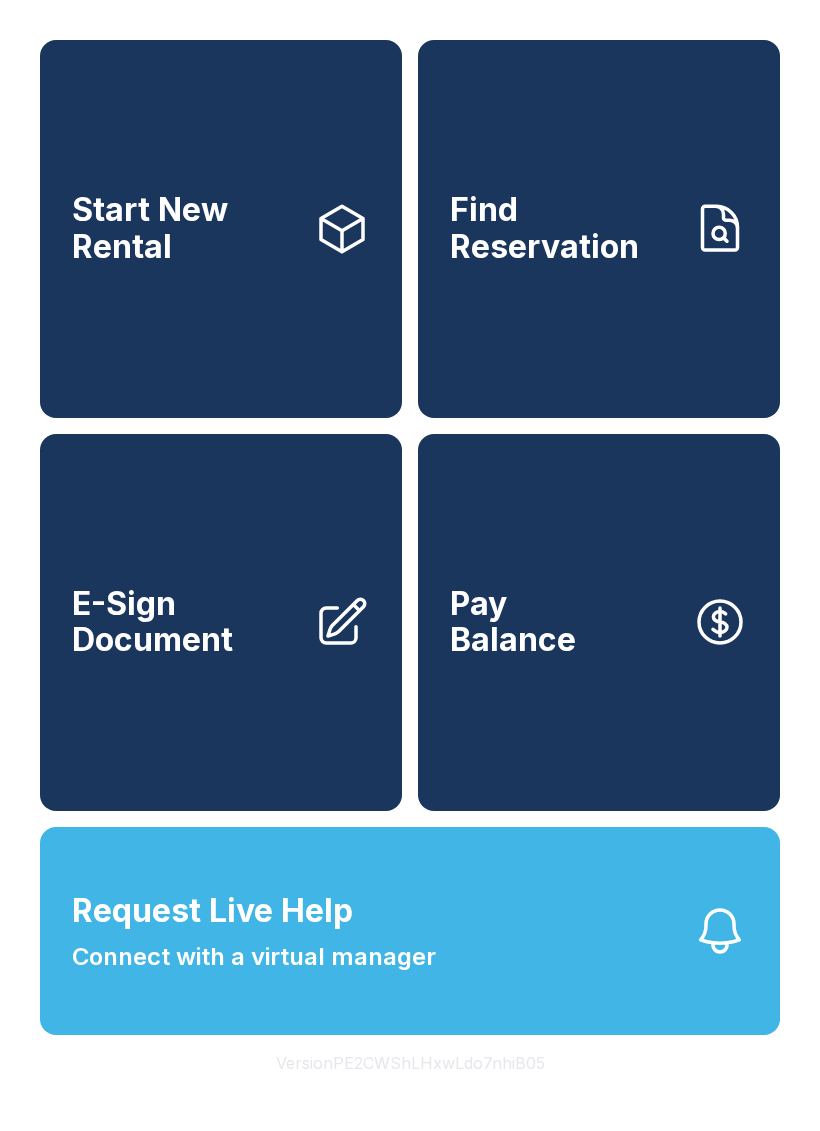 click on "E-Sign Document" at bounding box center [185, 622] 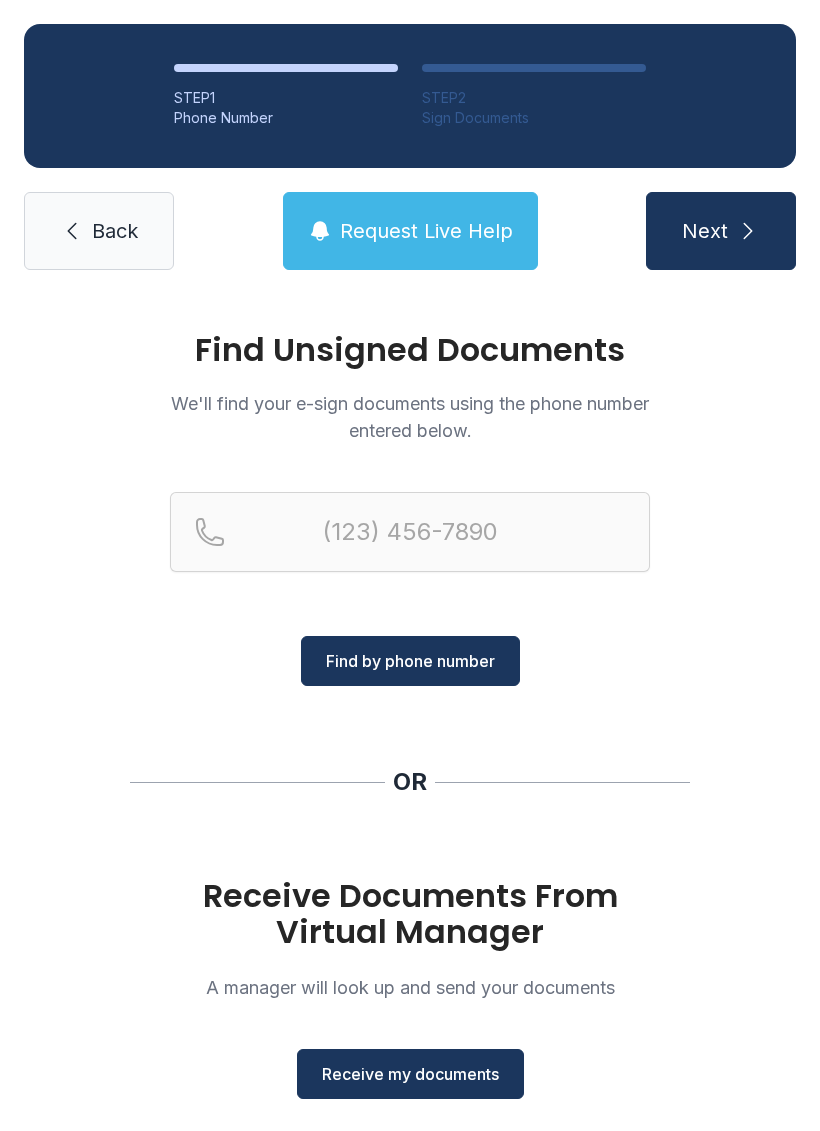 click on "Receive my documents" at bounding box center [410, 1074] 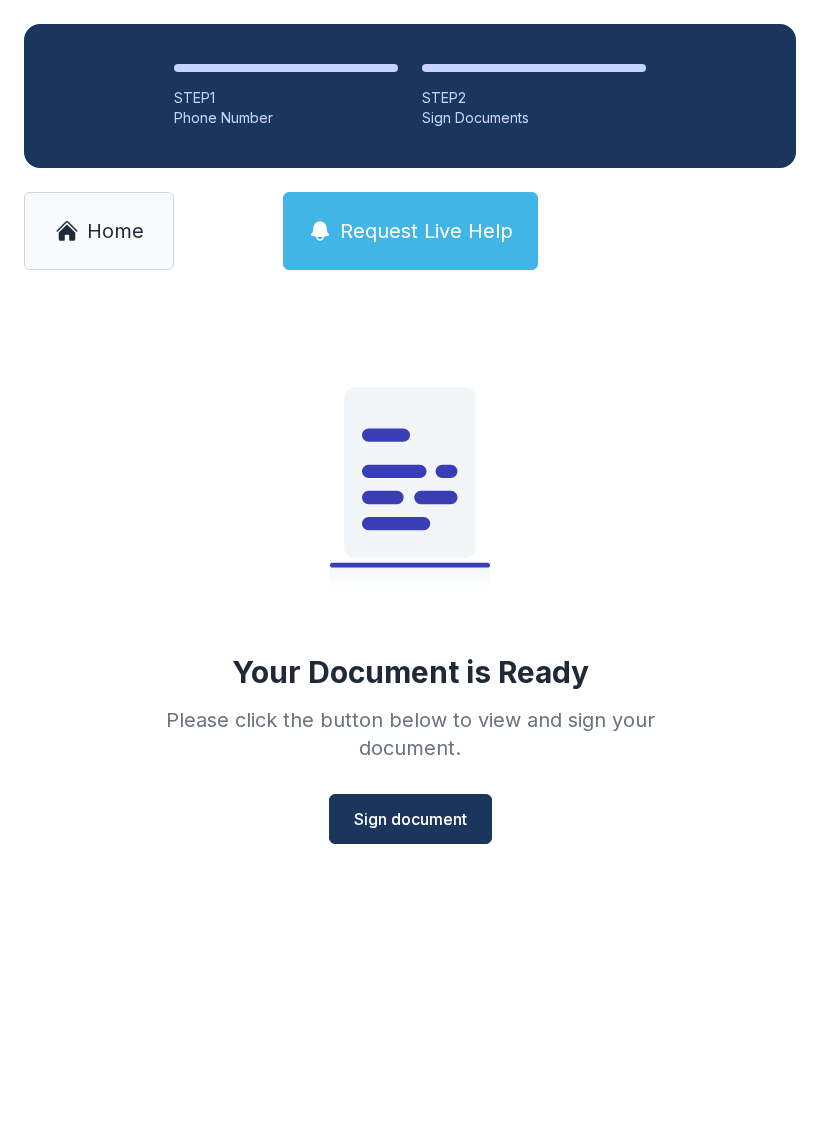 click on "Sign document" at bounding box center (410, 819) 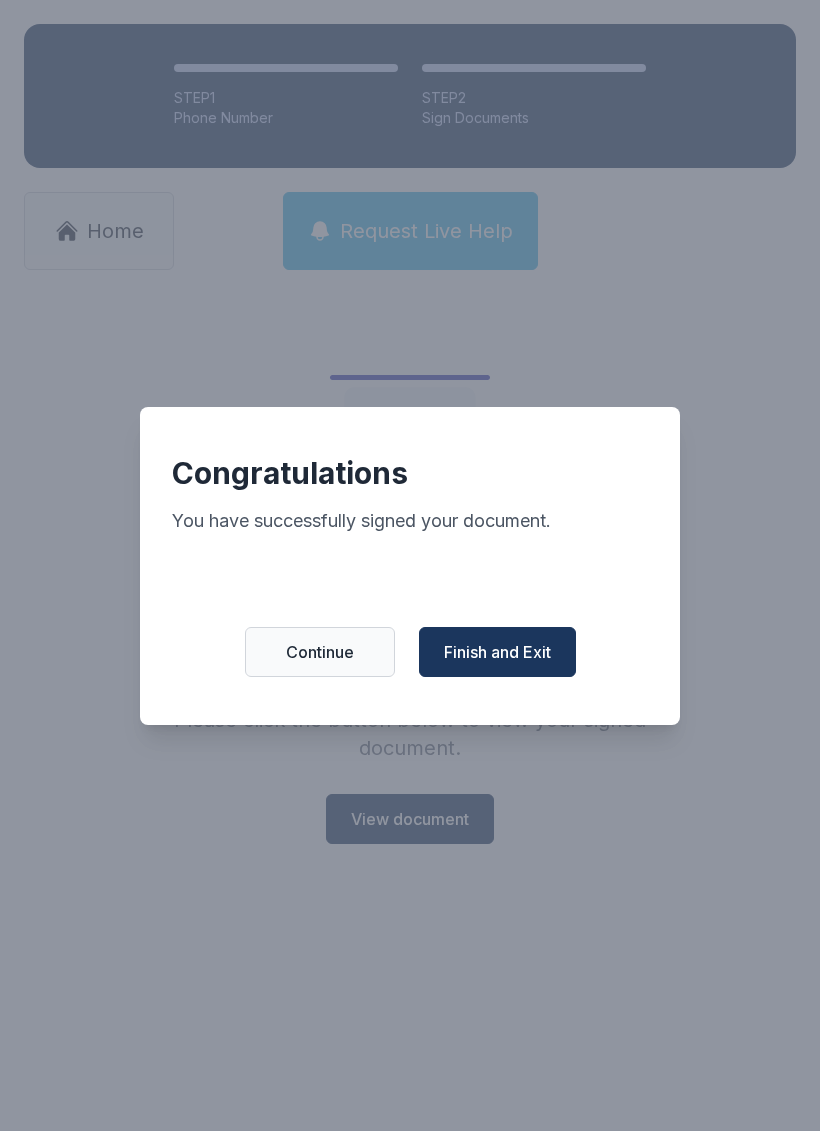 click on "Finish and Exit" at bounding box center (497, 652) 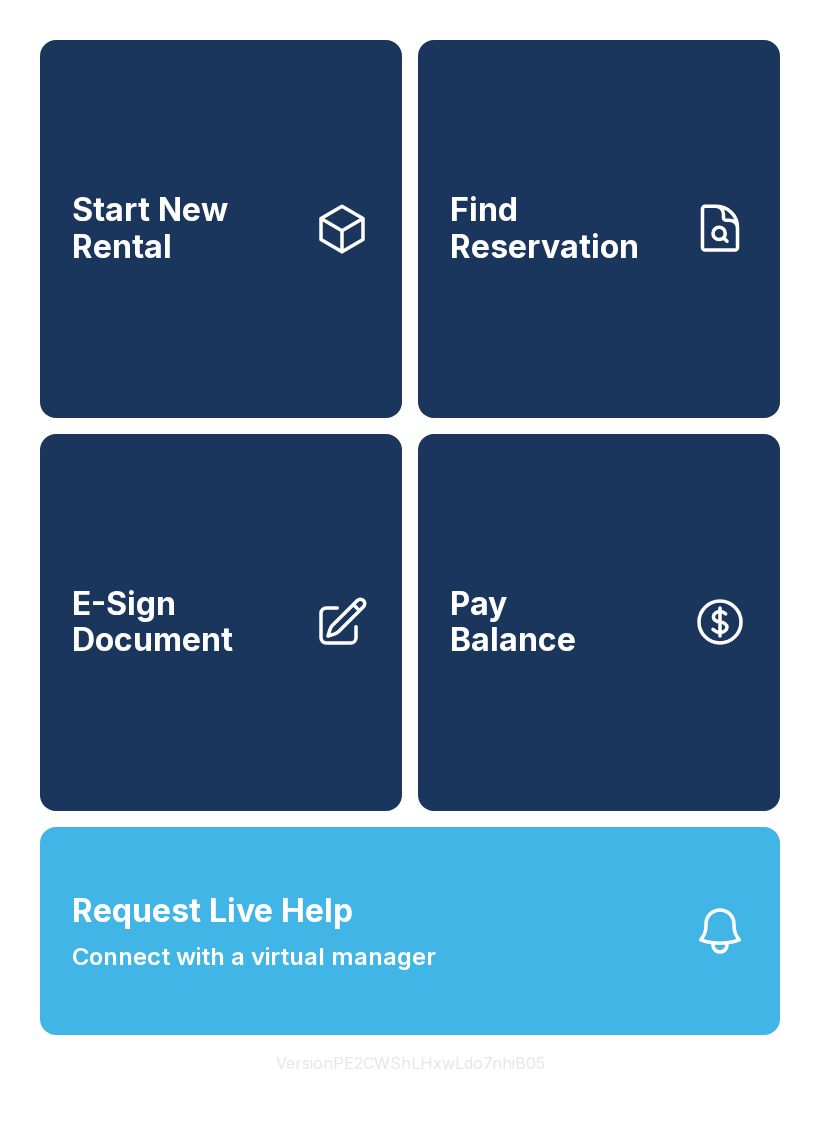 click on "E-Sign Document" at bounding box center [185, 622] 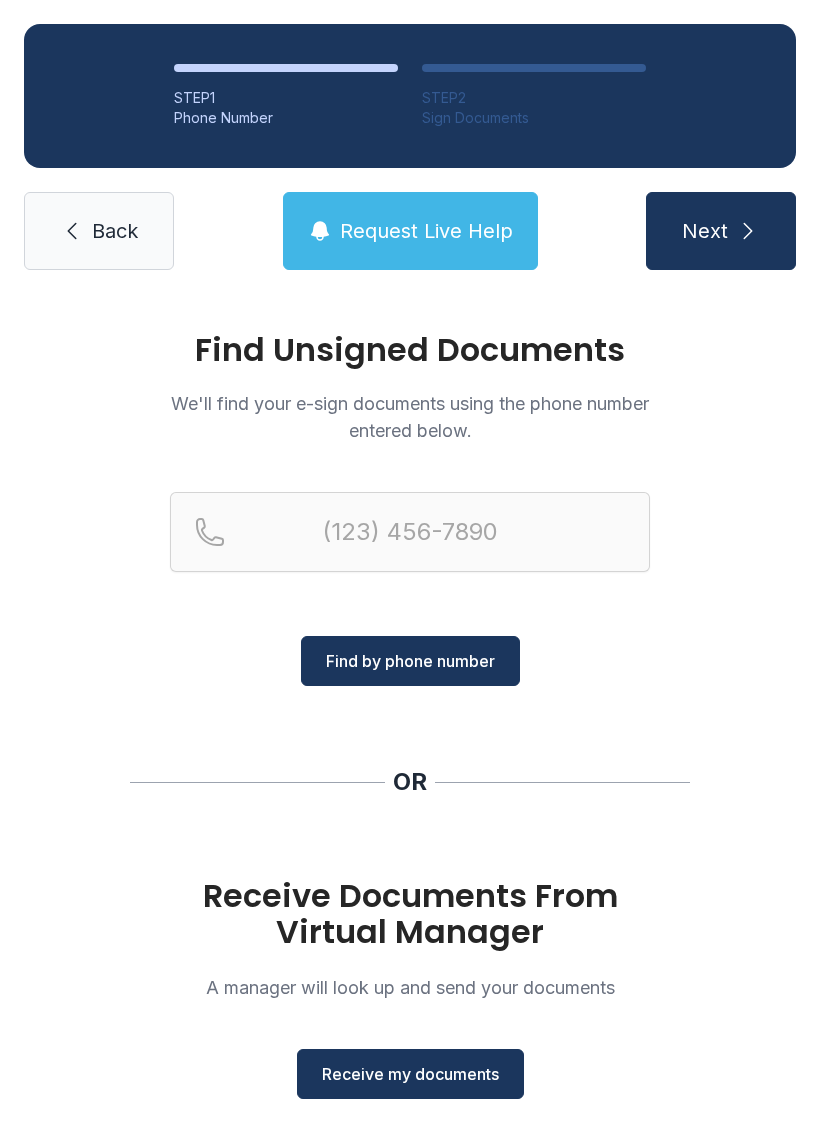 click on "Receive my documents" at bounding box center (410, 1074) 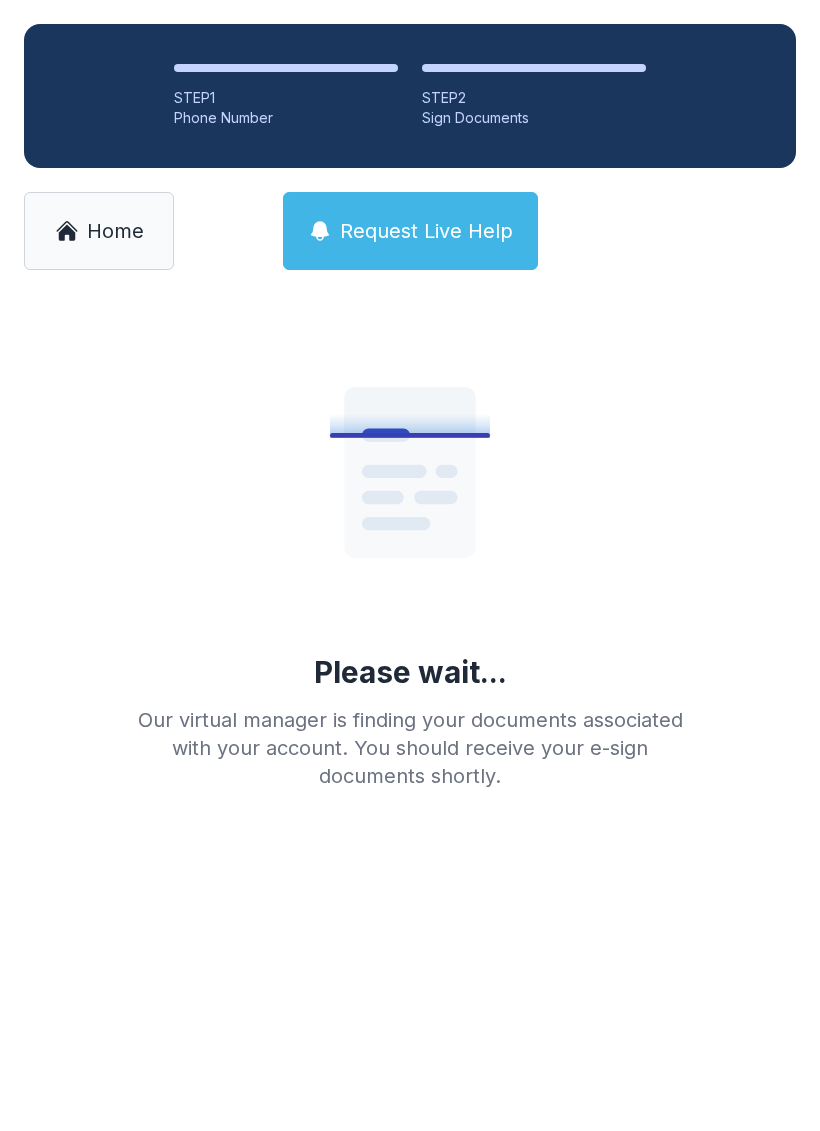 click on "[PHONE] STEP  1 Phone Number STEP  2 Sign Documents Home Request Live Help" at bounding box center (410, 147) 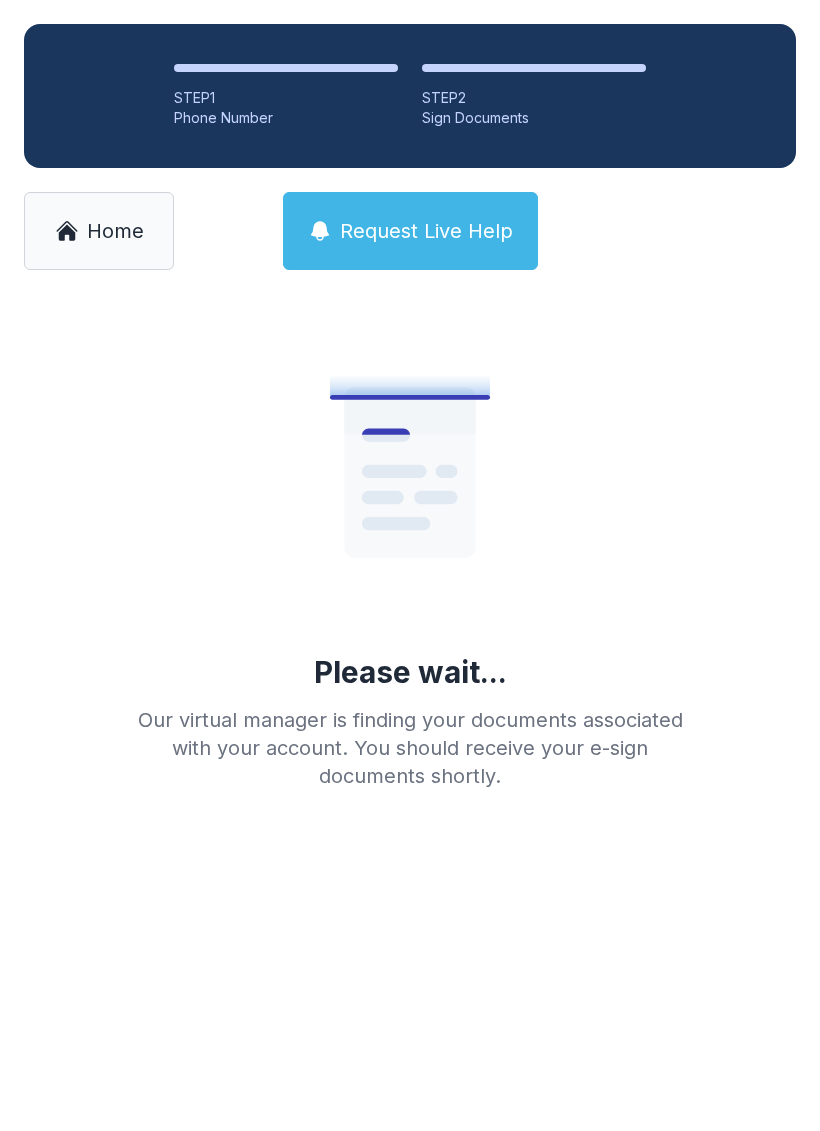 click on "Home" at bounding box center [99, 231] 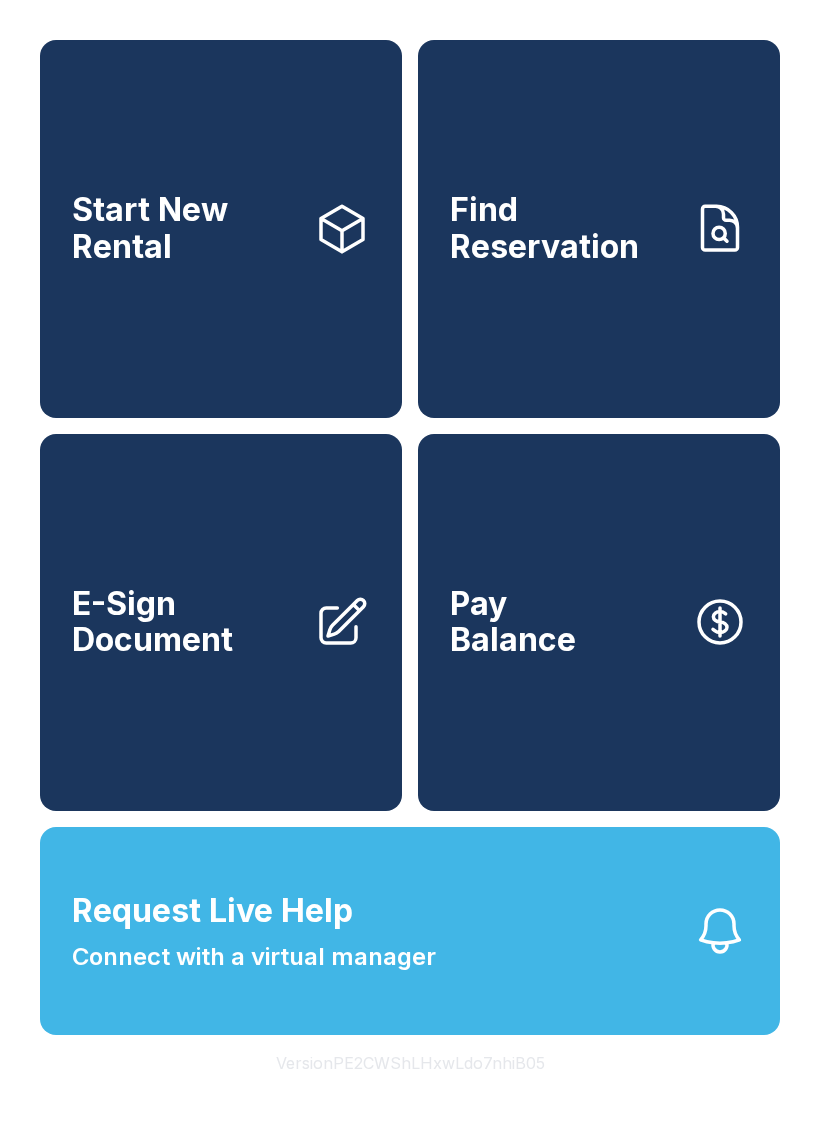 click on "E-Sign Document" at bounding box center [185, 622] 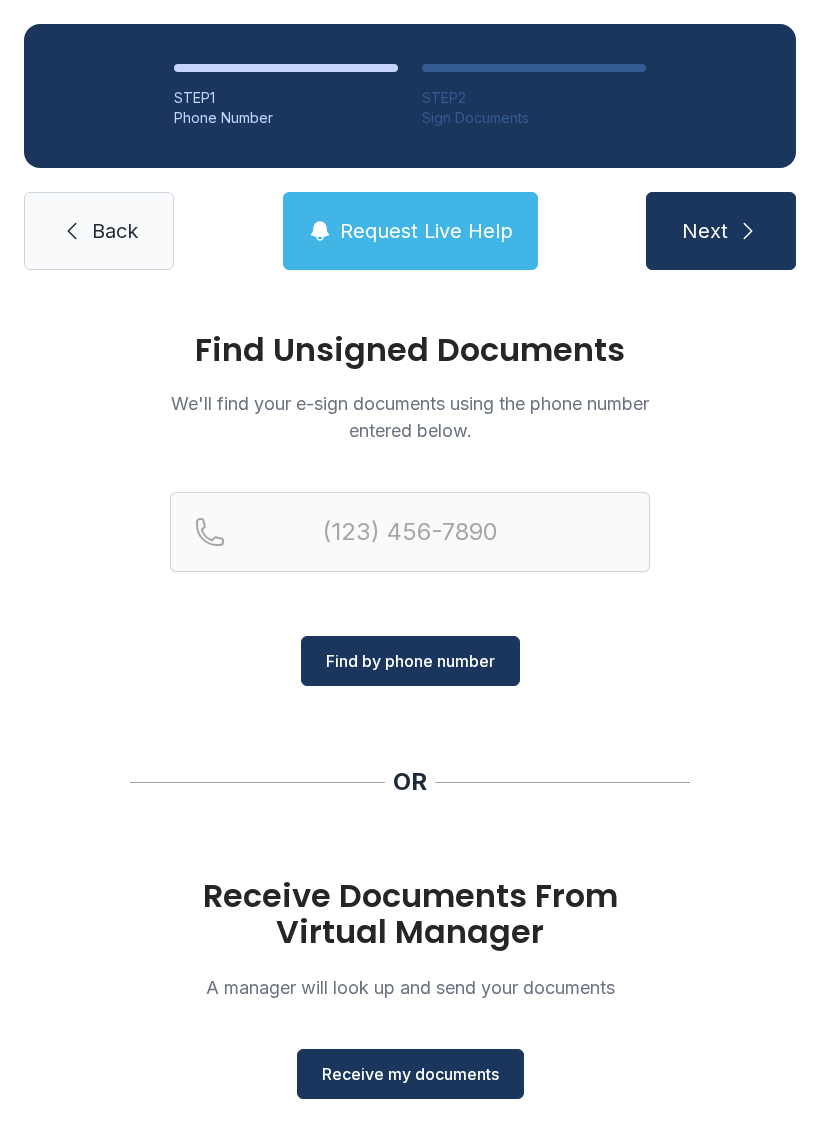 click on "Receive my documents" at bounding box center [410, 1074] 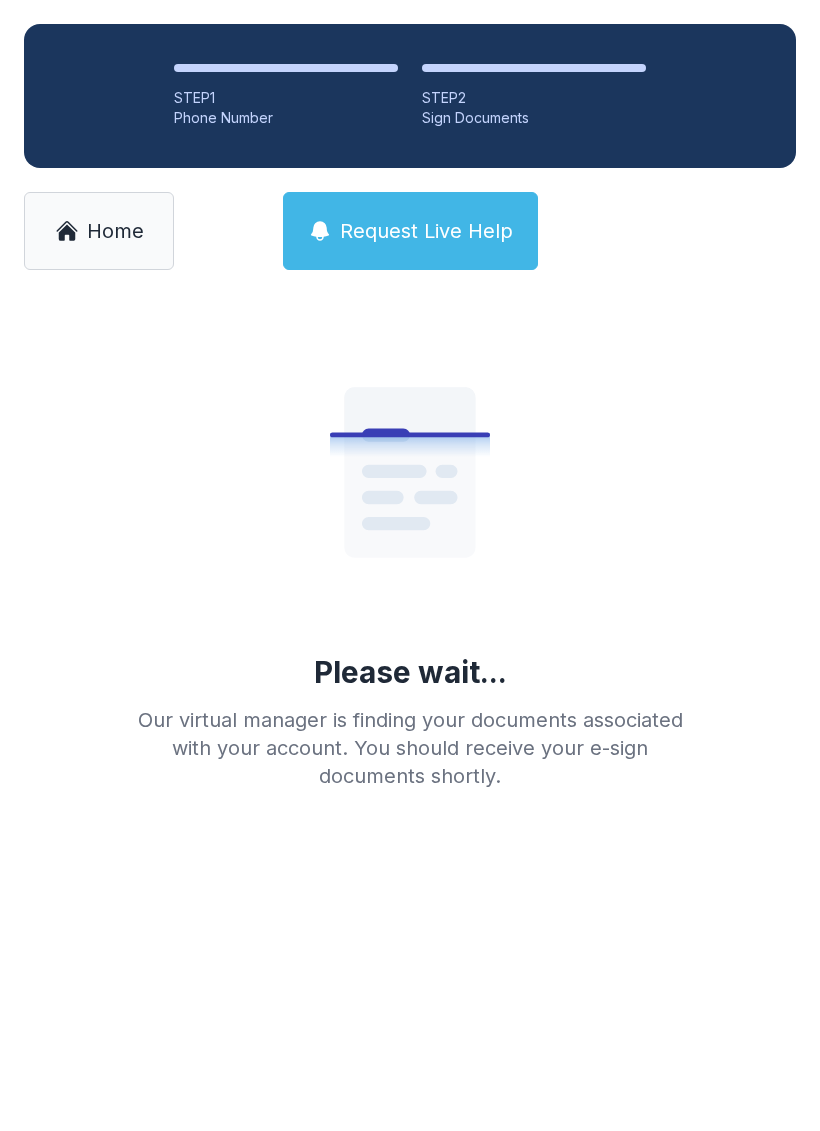 click on "Home" at bounding box center [99, 231] 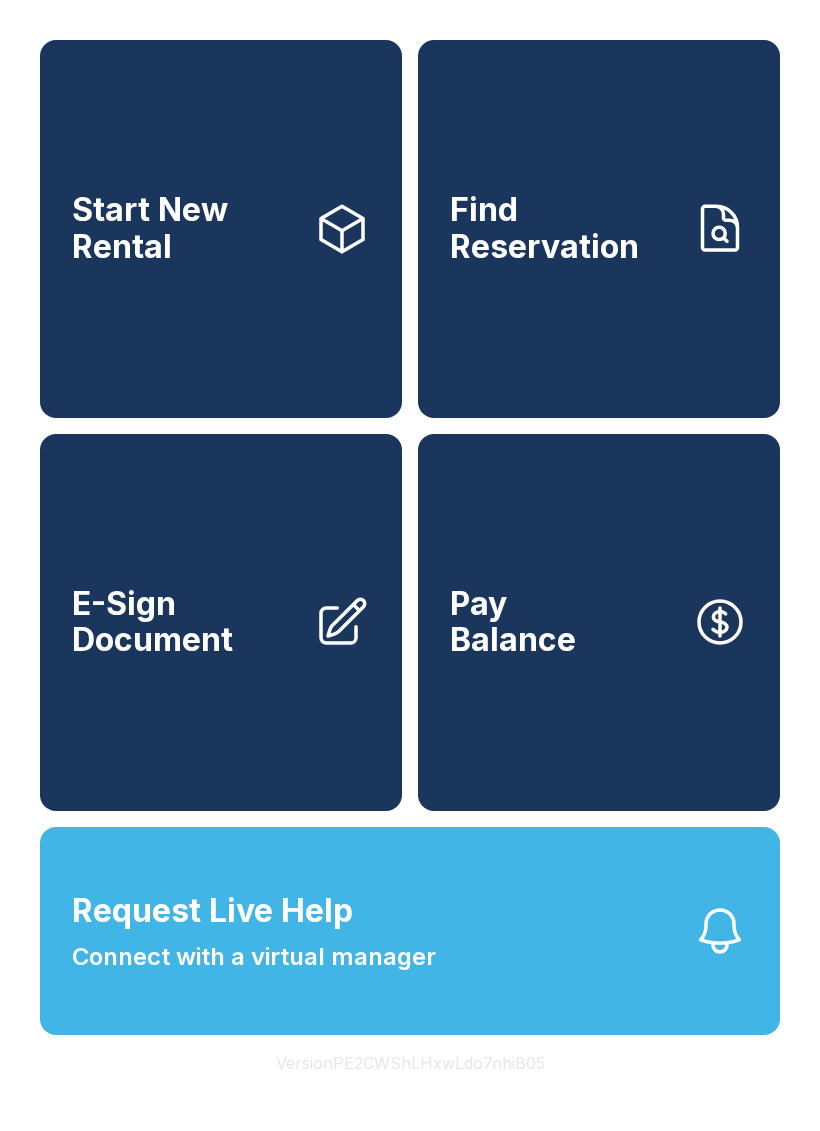 click on "E-Sign Document" at bounding box center [221, 623] 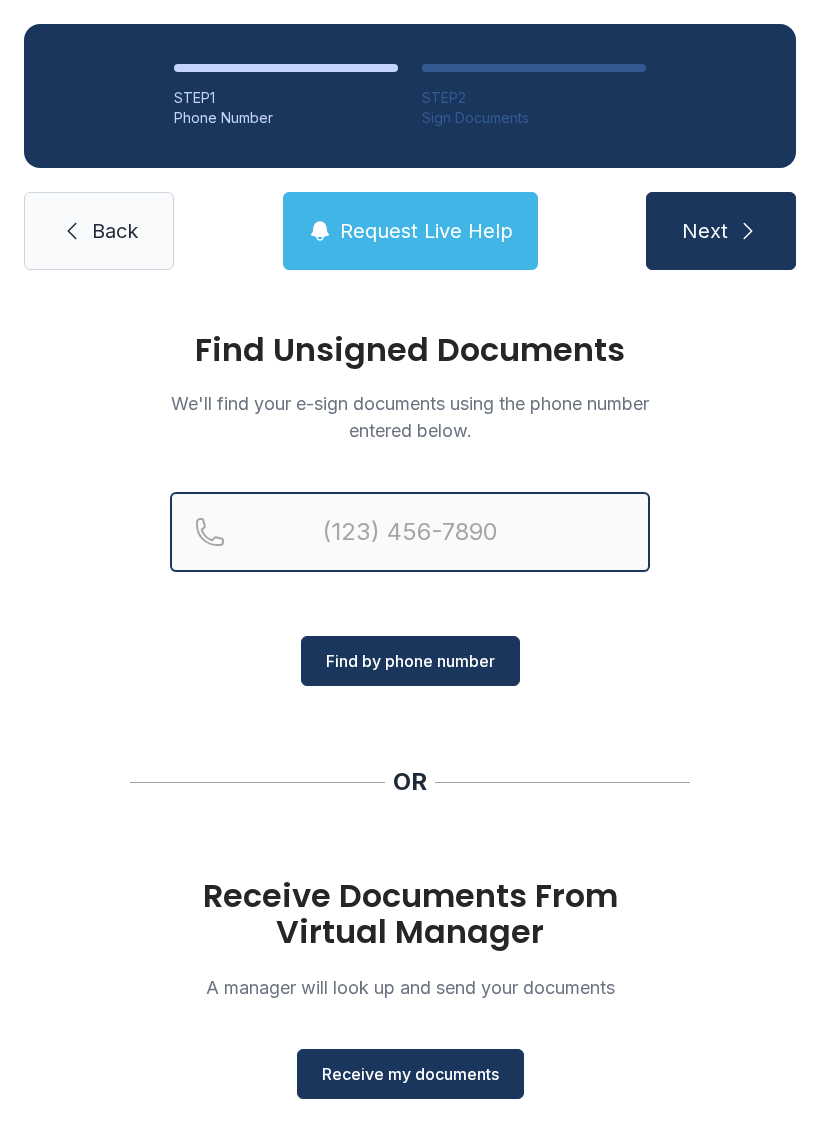 click at bounding box center (410, 532) 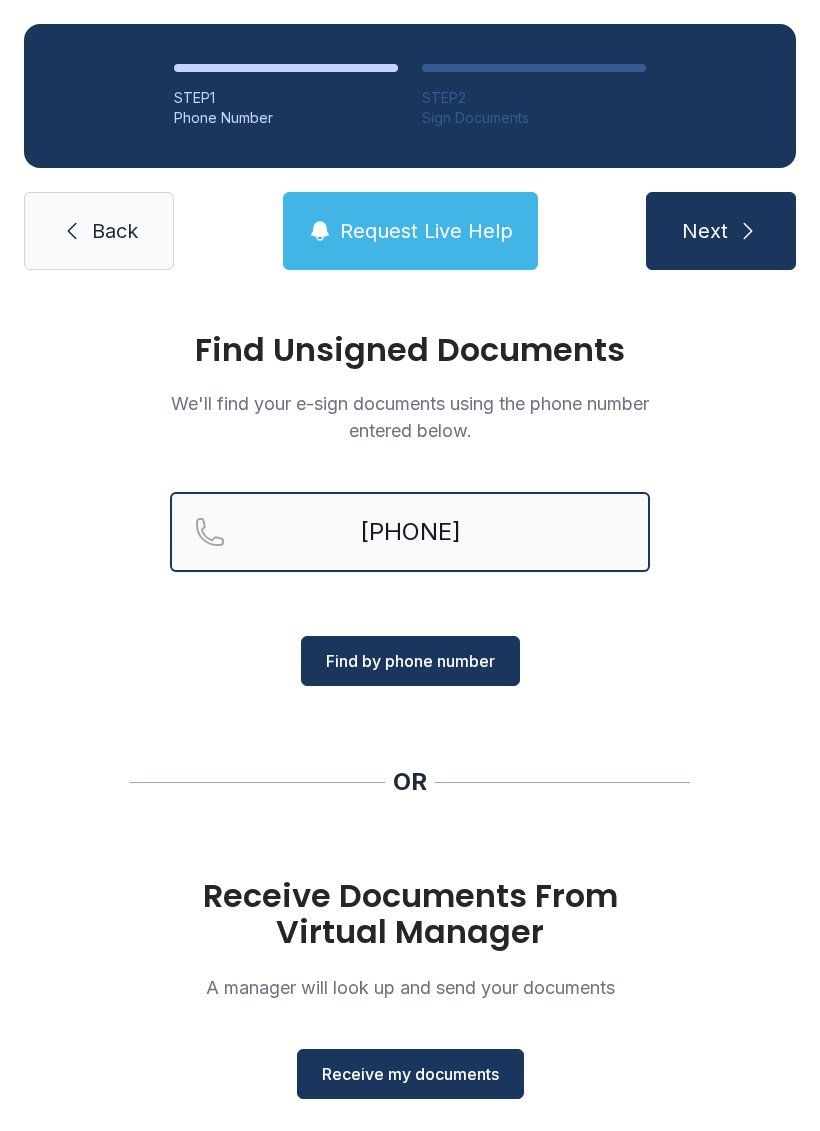 type on "[PHONE]" 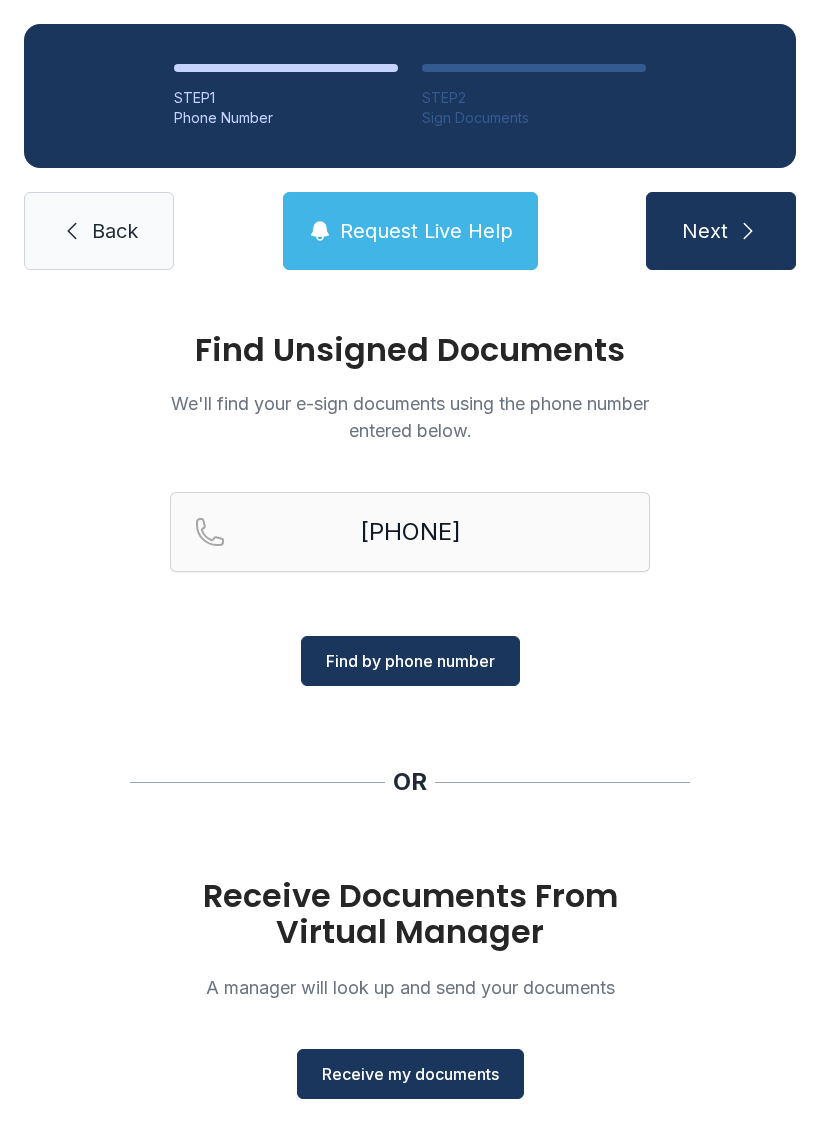 click on "Find by phone number" at bounding box center (410, 661) 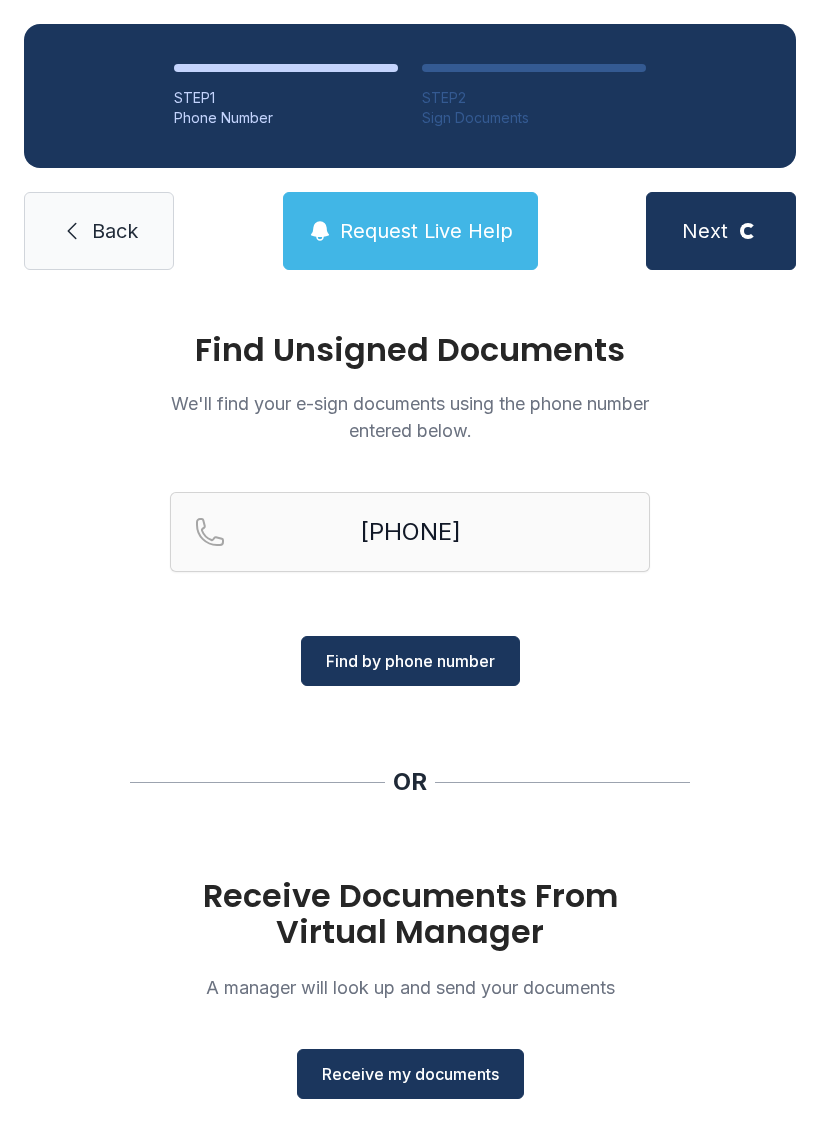 click on "Find by phone number" at bounding box center [410, 661] 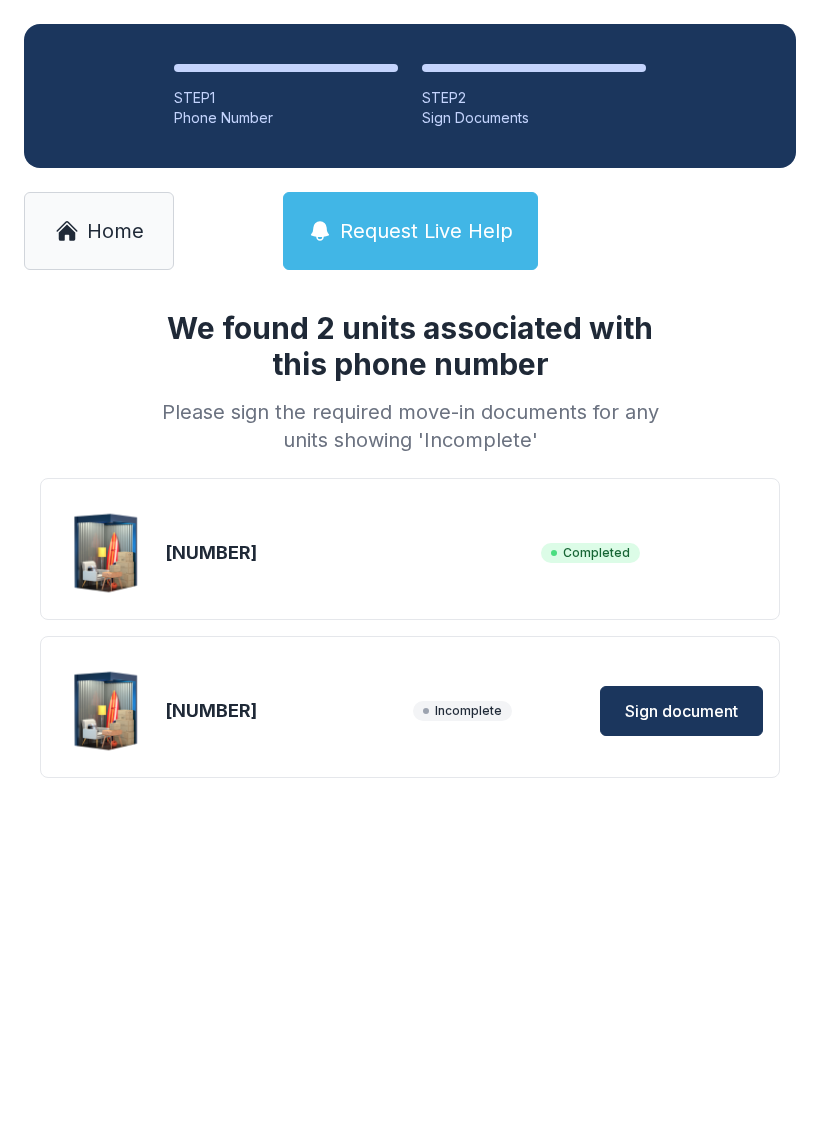 click on "[NUMBER] Incomplete Sign document" at bounding box center (410, 711) 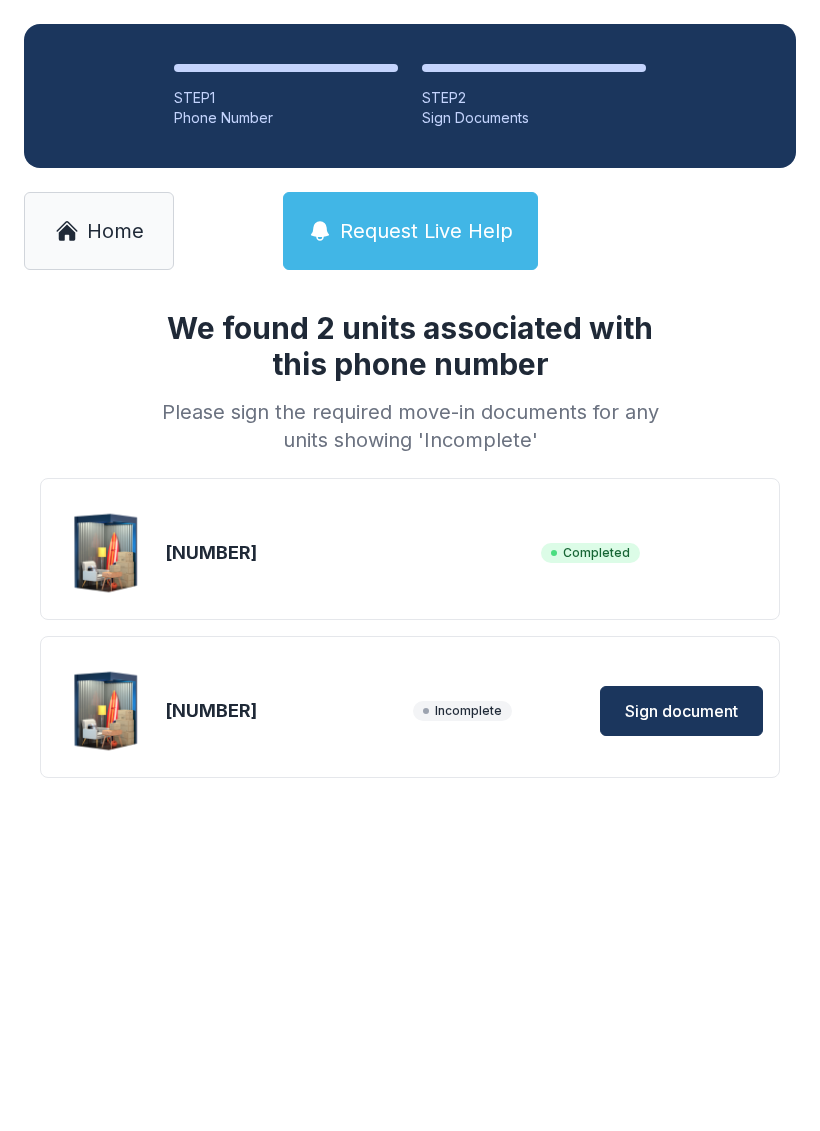 click on "Sign document" at bounding box center (681, 711) 